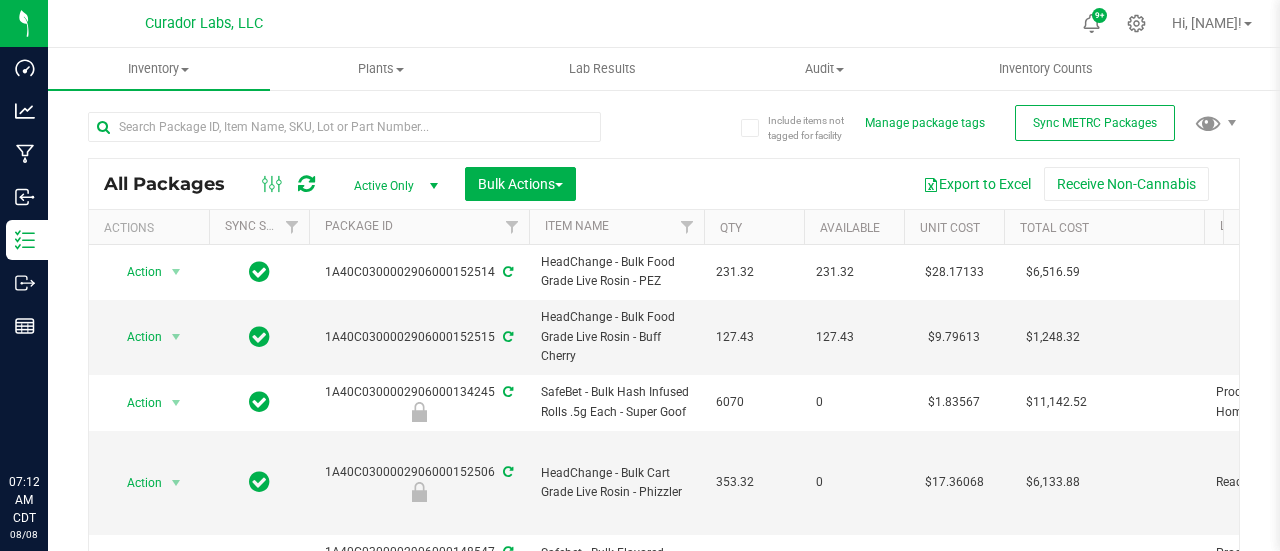 scroll, scrollTop: 0, scrollLeft: 0, axis: both 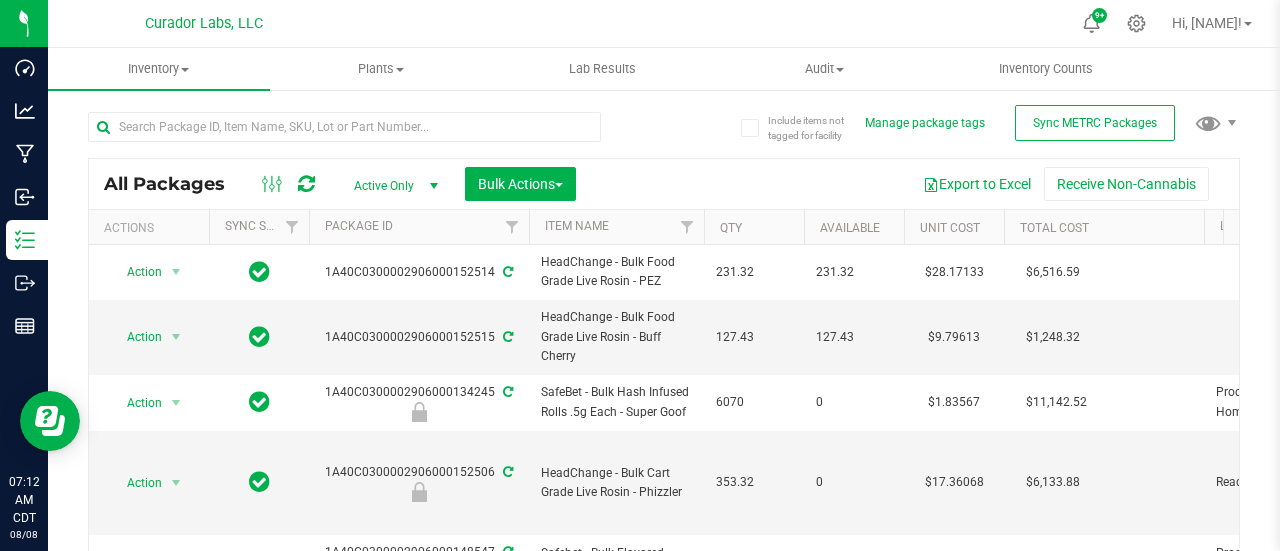 click at bounding box center (344, 135) 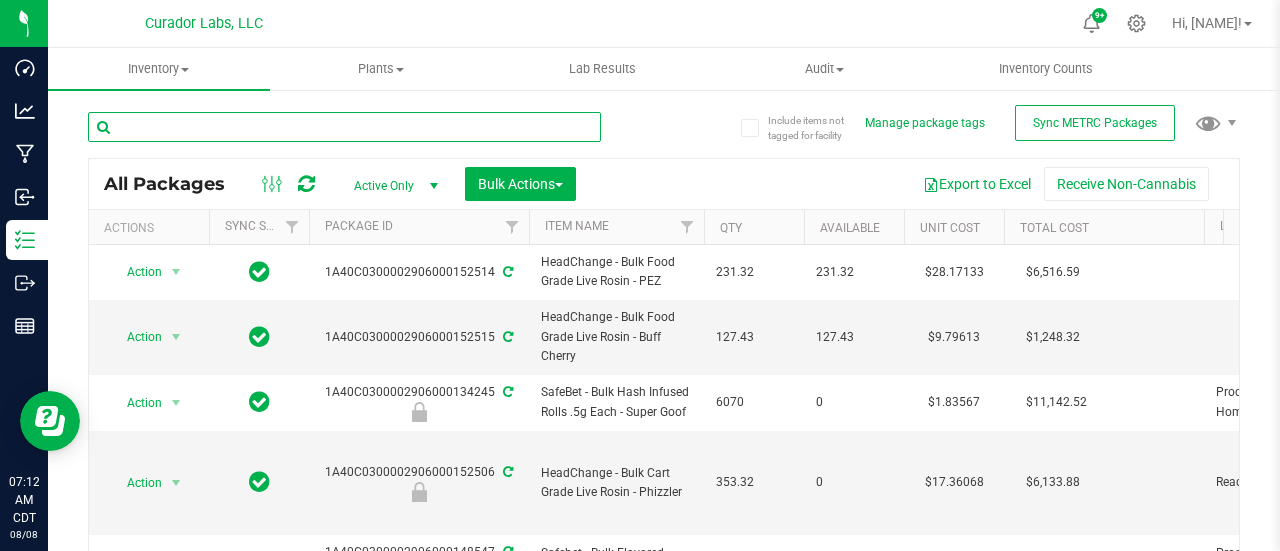 click at bounding box center (344, 127) 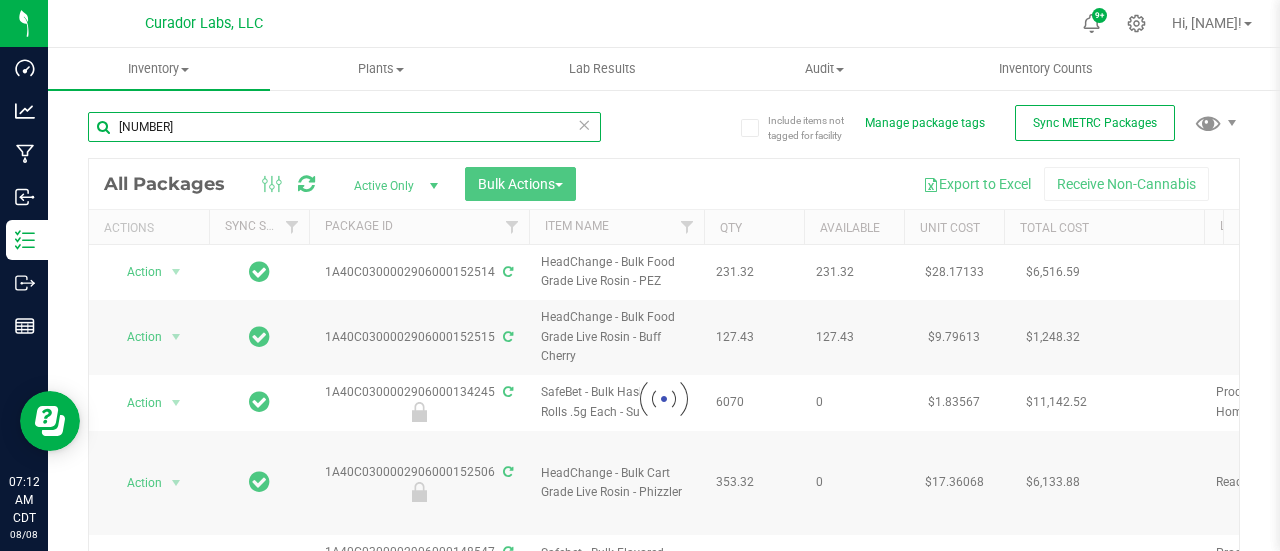 click on "06000159684" at bounding box center [344, 127] 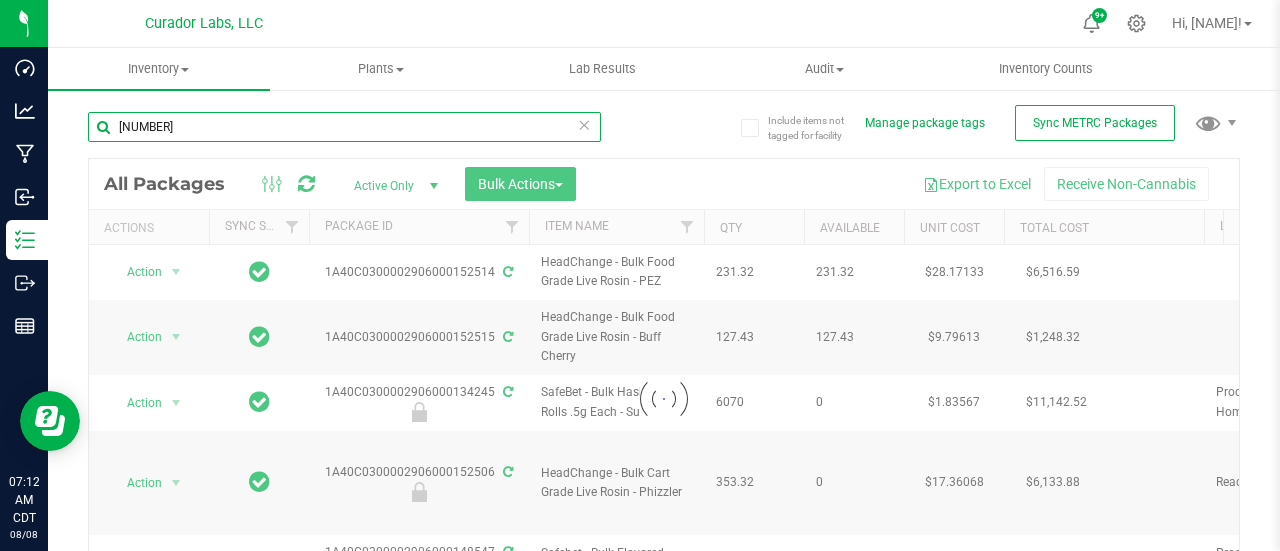 type on "06000159684" 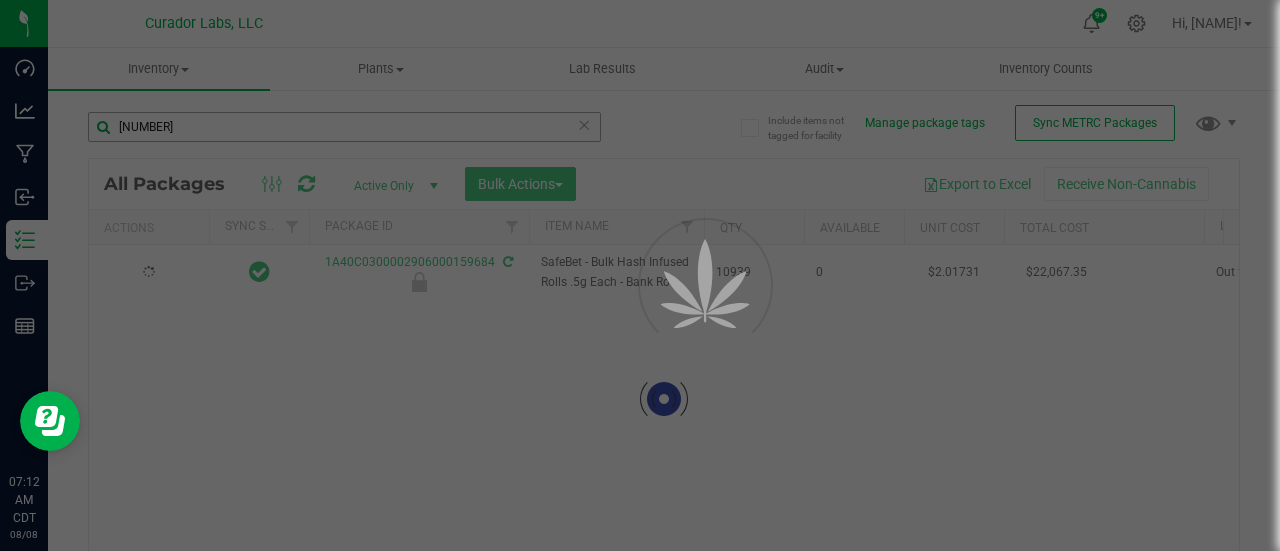 click at bounding box center (640, 275) 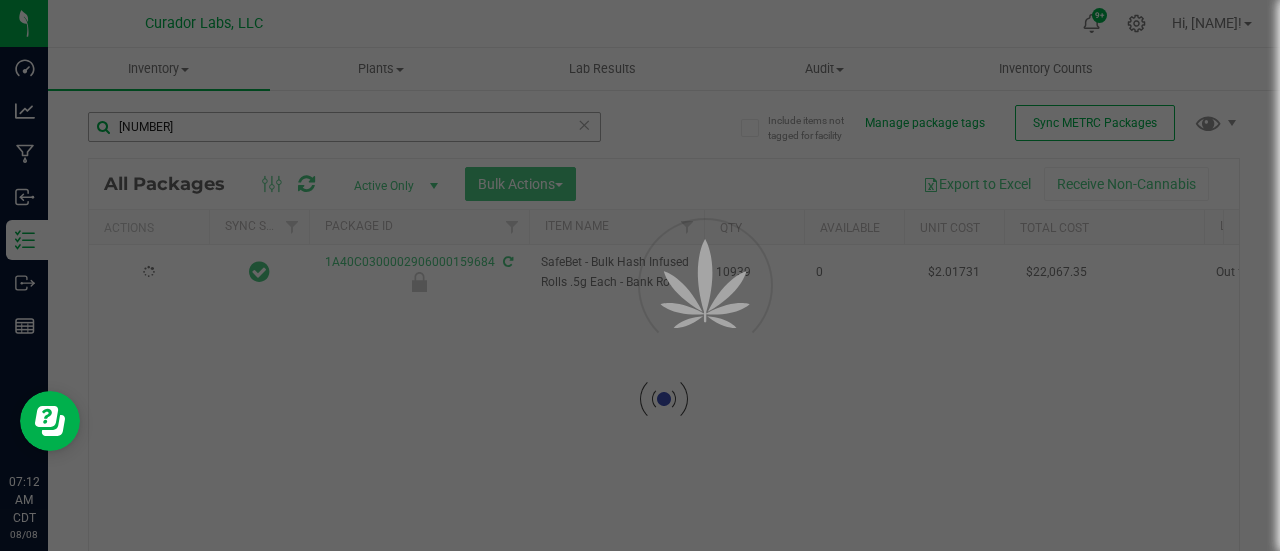 type on "2026-08-04" 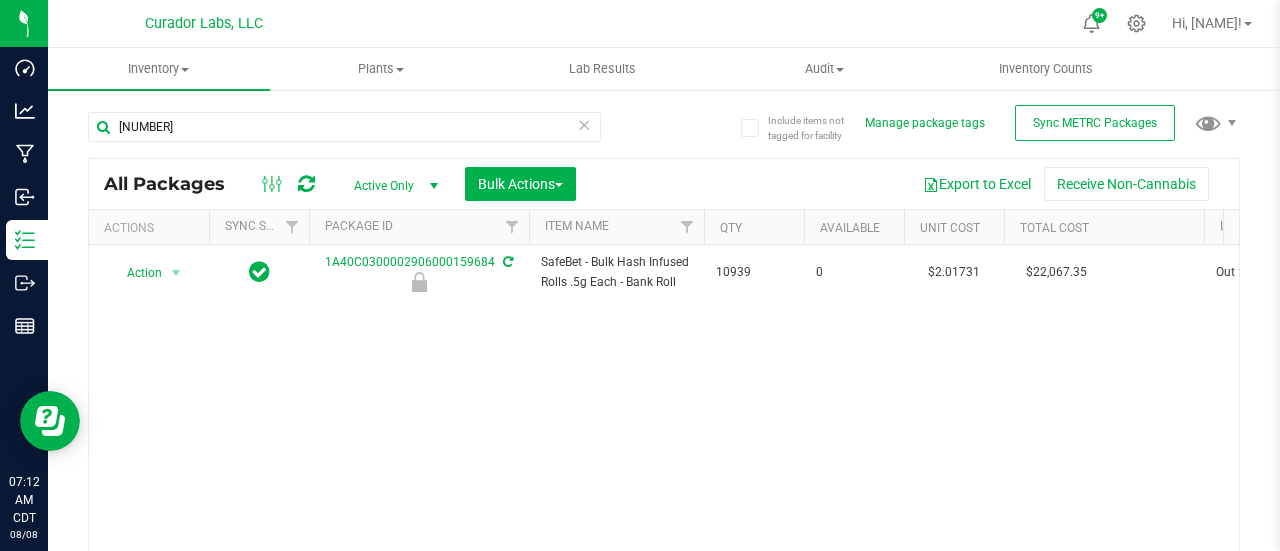scroll, scrollTop: 0, scrollLeft: 134, axis: horizontal 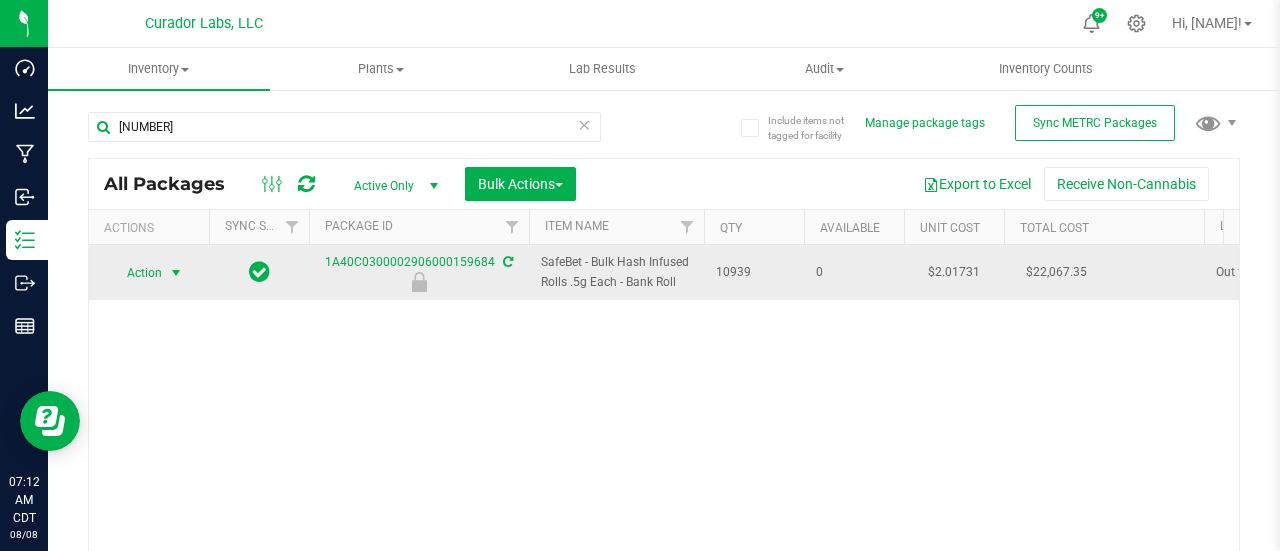 click at bounding box center [176, 273] 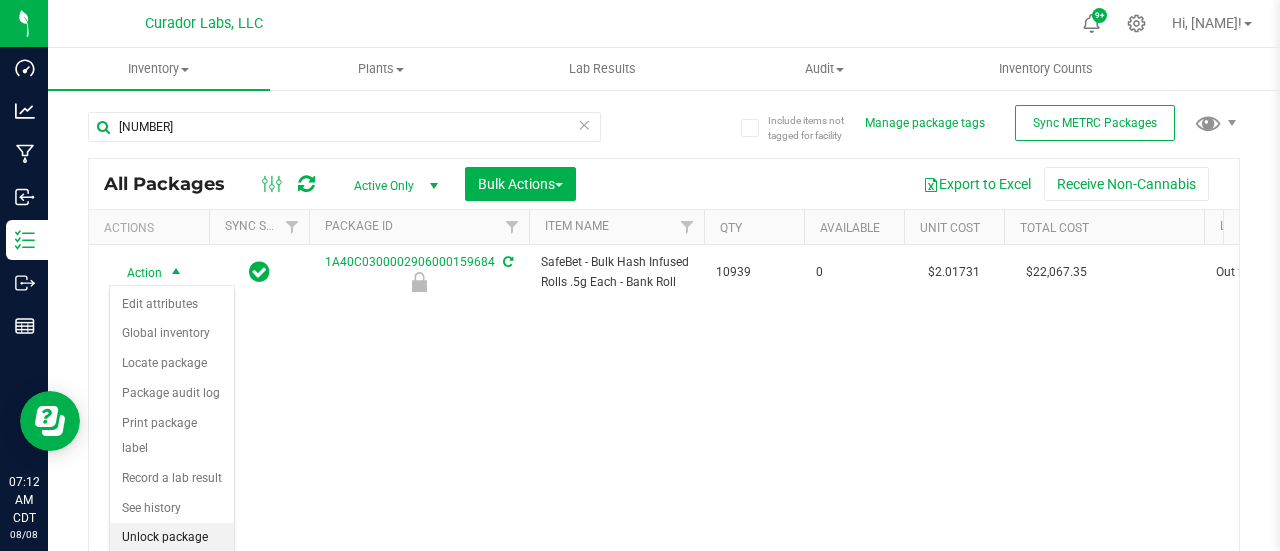 click on "Unlock package" at bounding box center (172, 538) 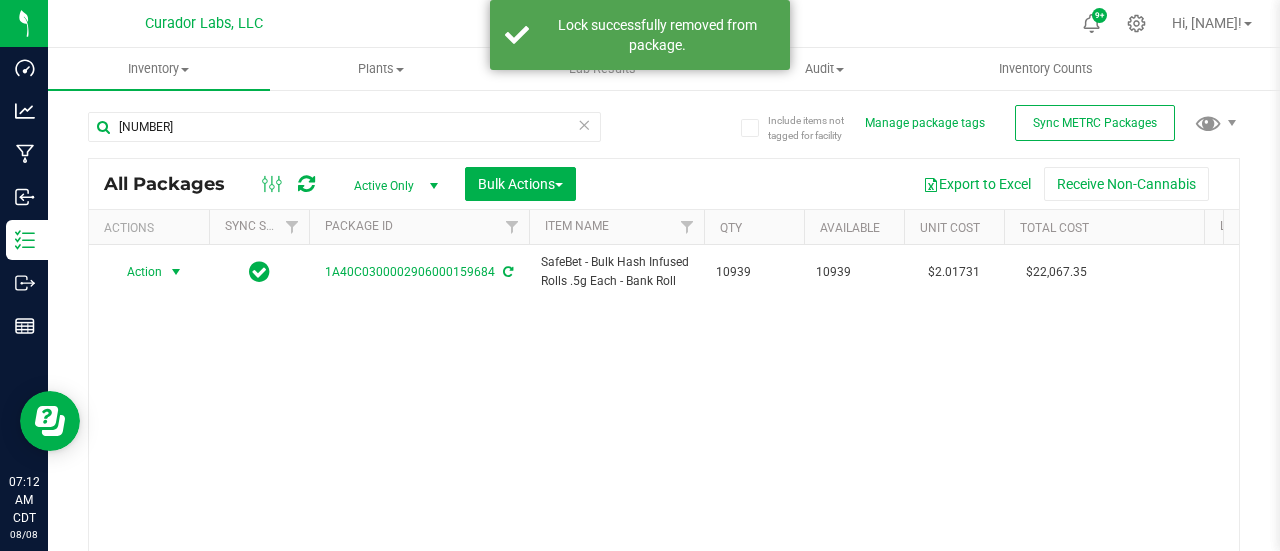 click on "Action" at bounding box center [136, 272] 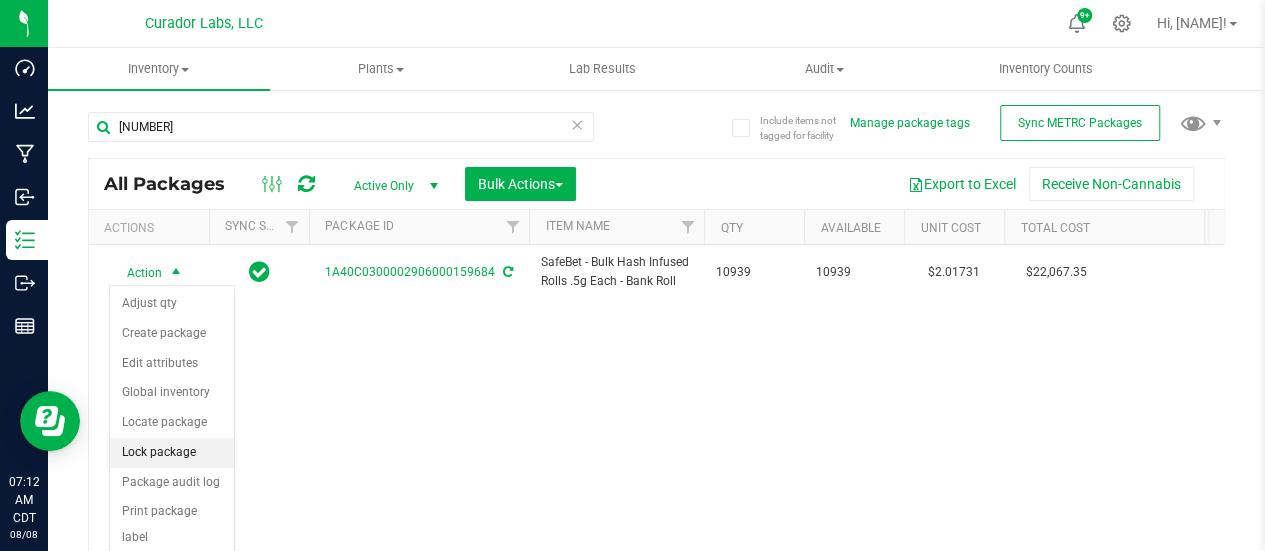 click on "Lock package" at bounding box center (172, 453) 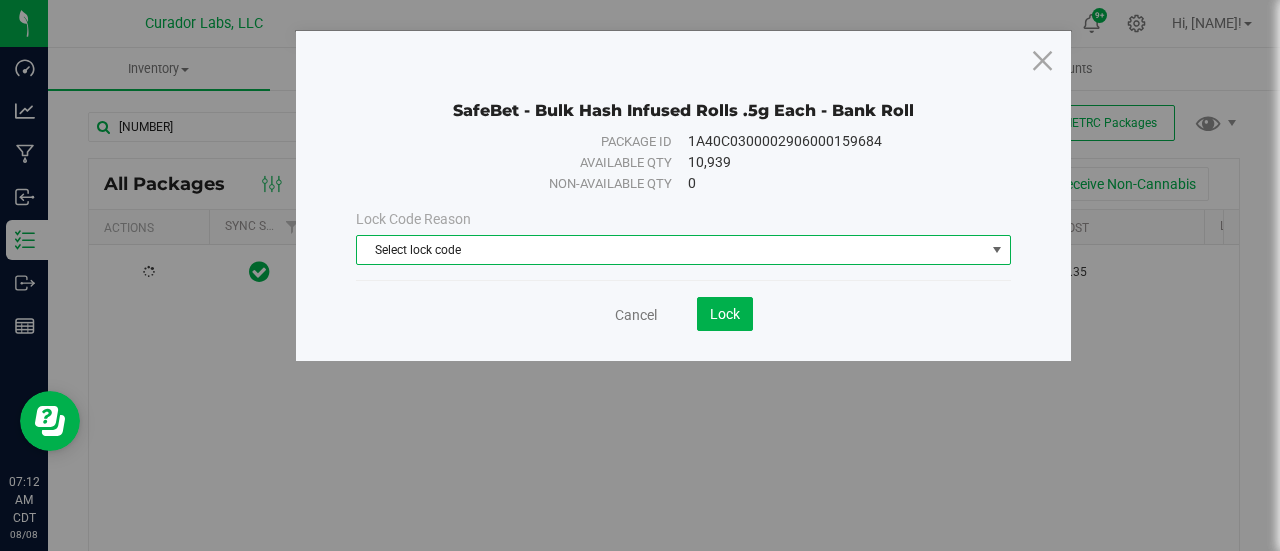click on "Select lock code" at bounding box center [671, 250] 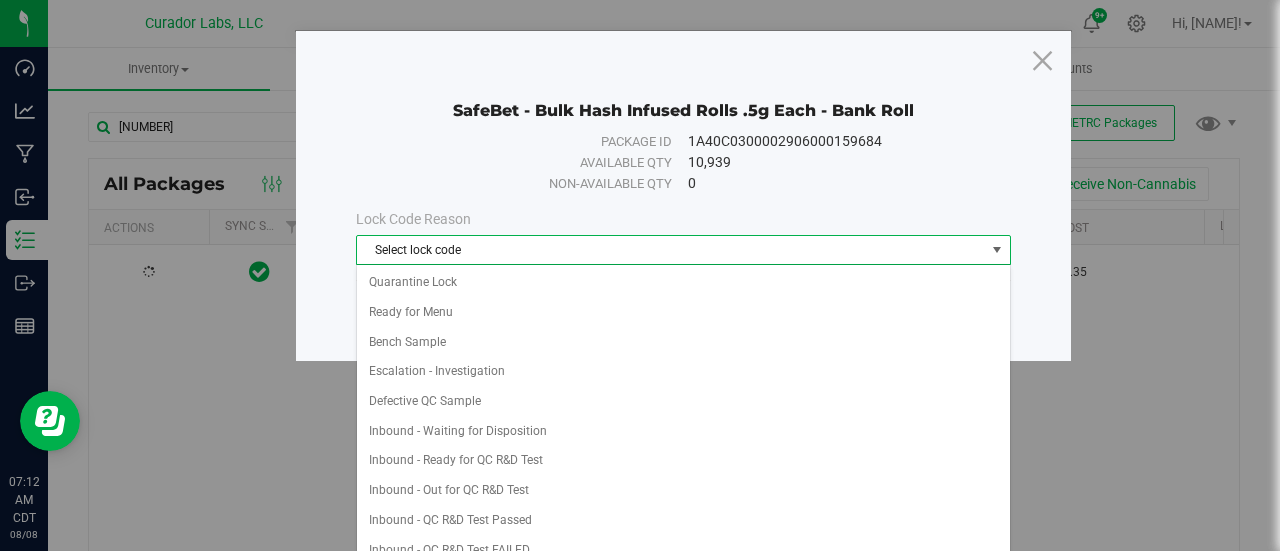scroll, scrollTop: 601, scrollLeft: 0, axis: vertical 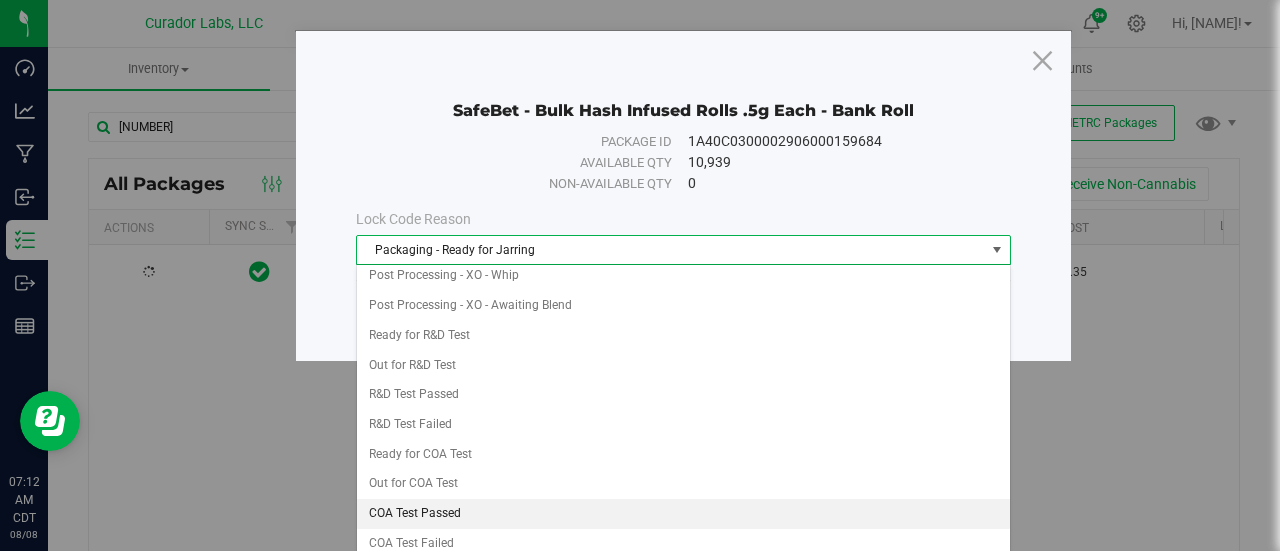 click on "COA Test Passed" at bounding box center [684, 514] 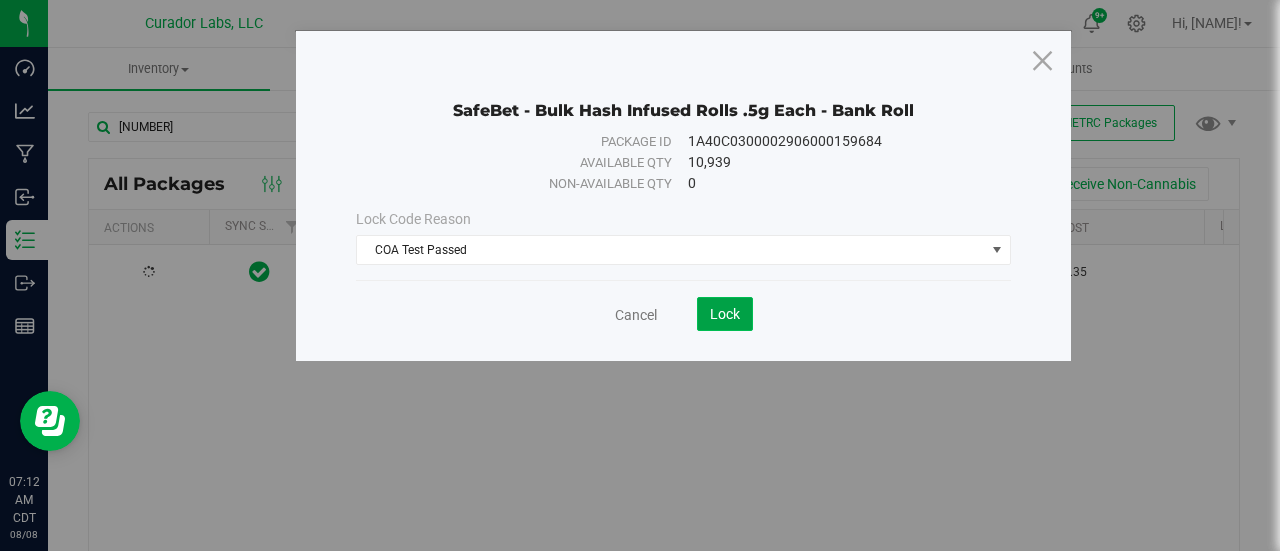 click on "Lock" 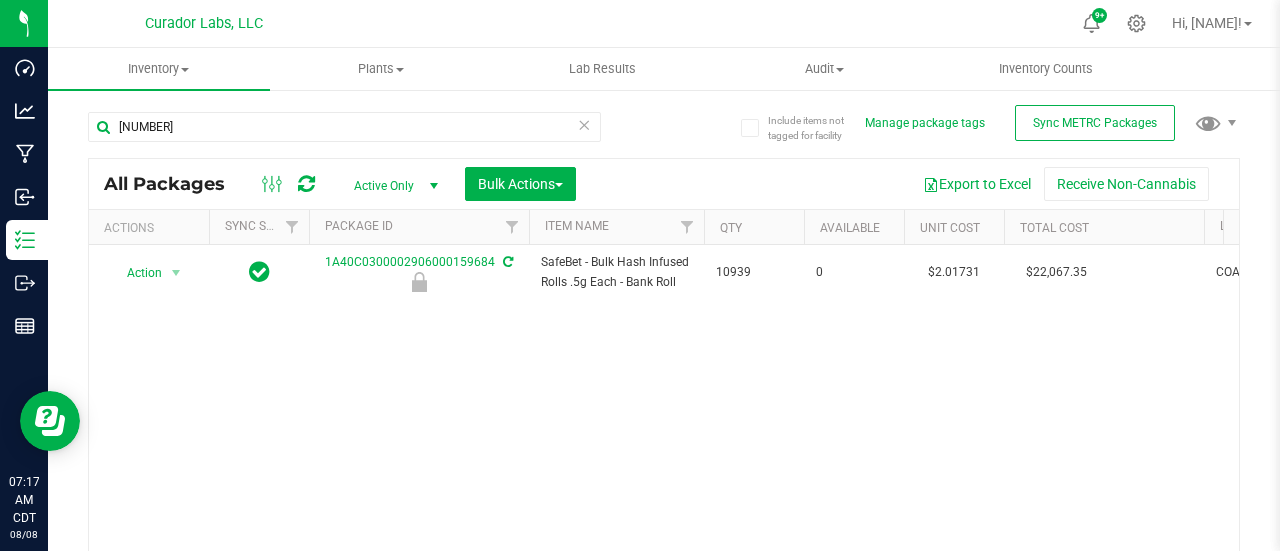 scroll, scrollTop: 0, scrollLeft: 263, axis: horizontal 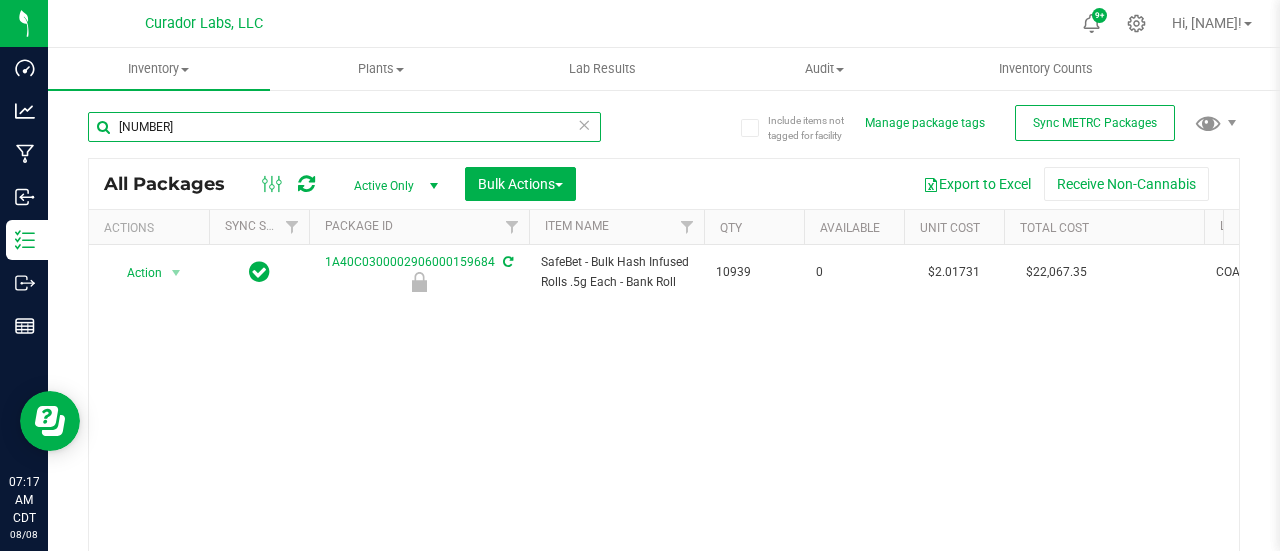 click on "06000159684" at bounding box center [344, 127] 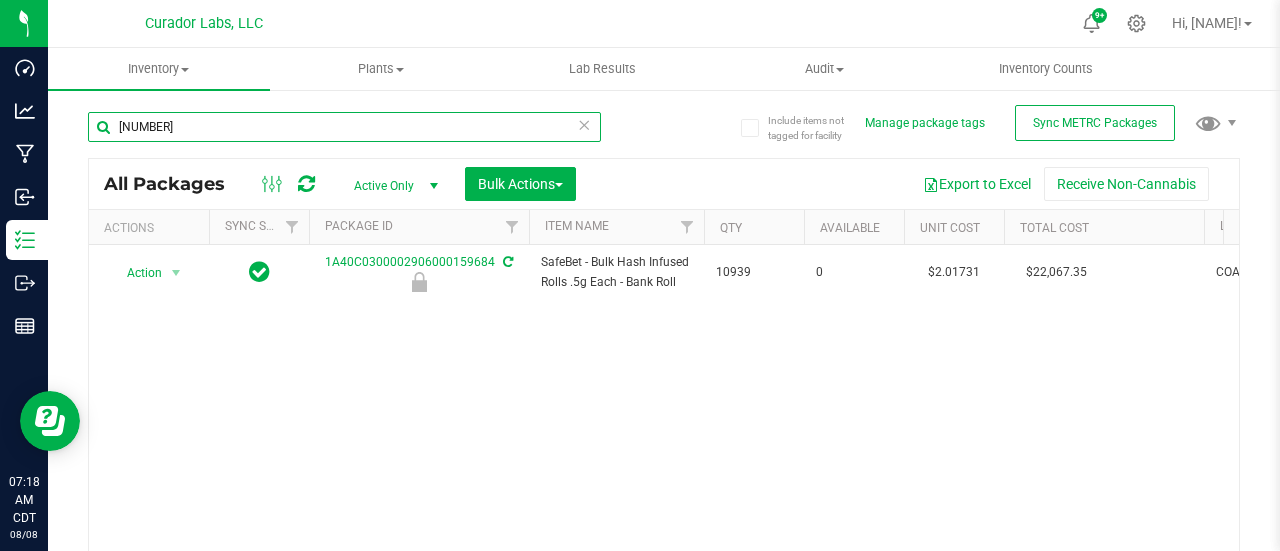 click on "06000159684" at bounding box center (344, 127) 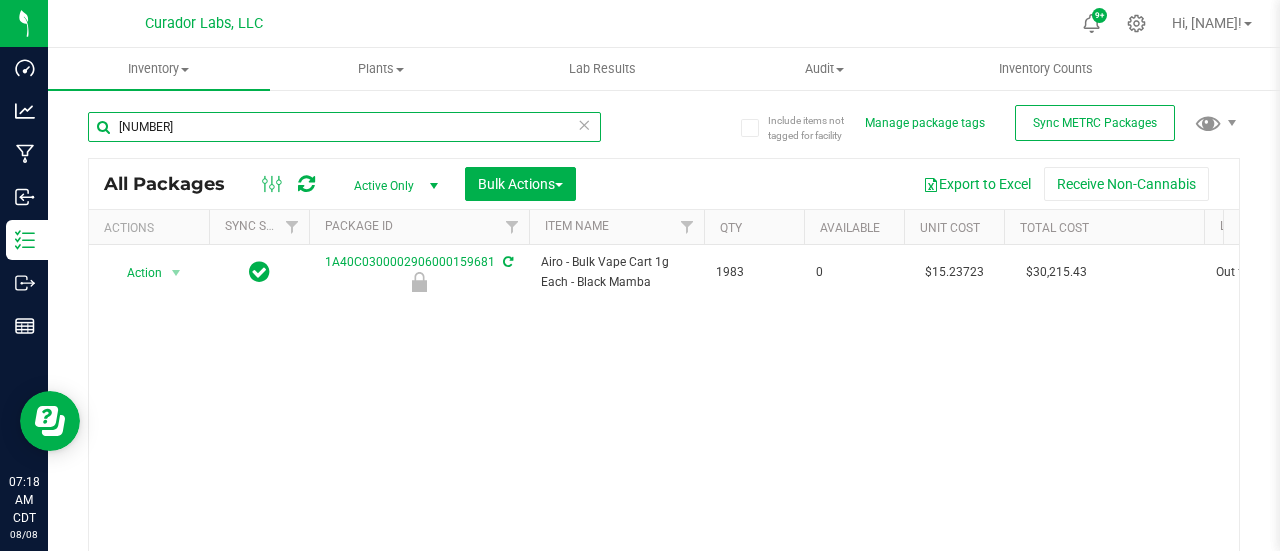 scroll, scrollTop: 0, scrollLeft: 460, axis: horizontal 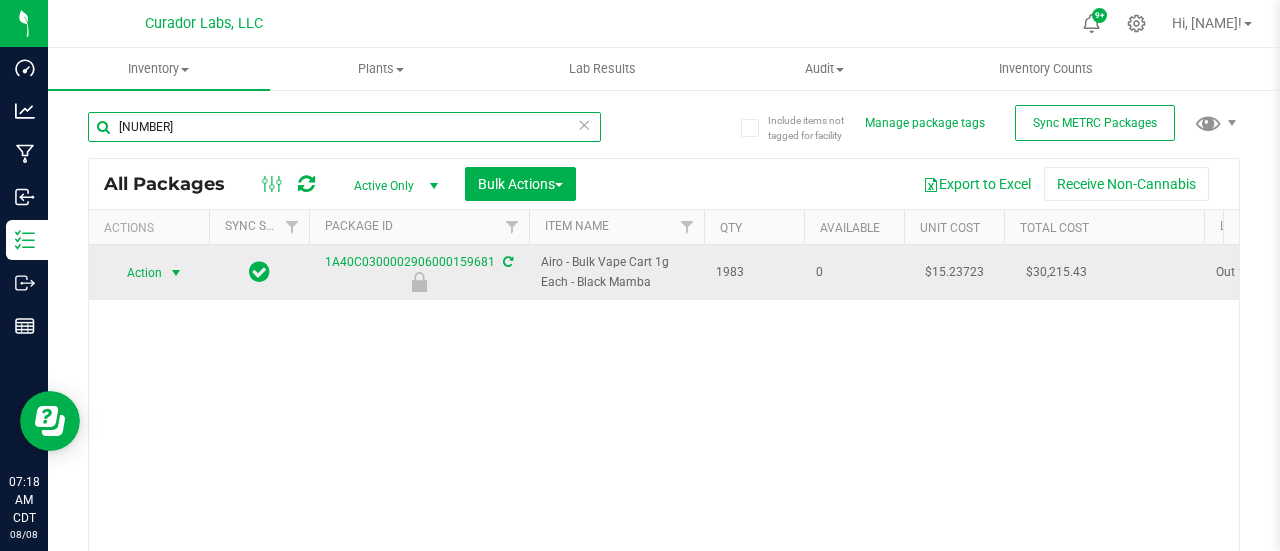 type on "6000159681" 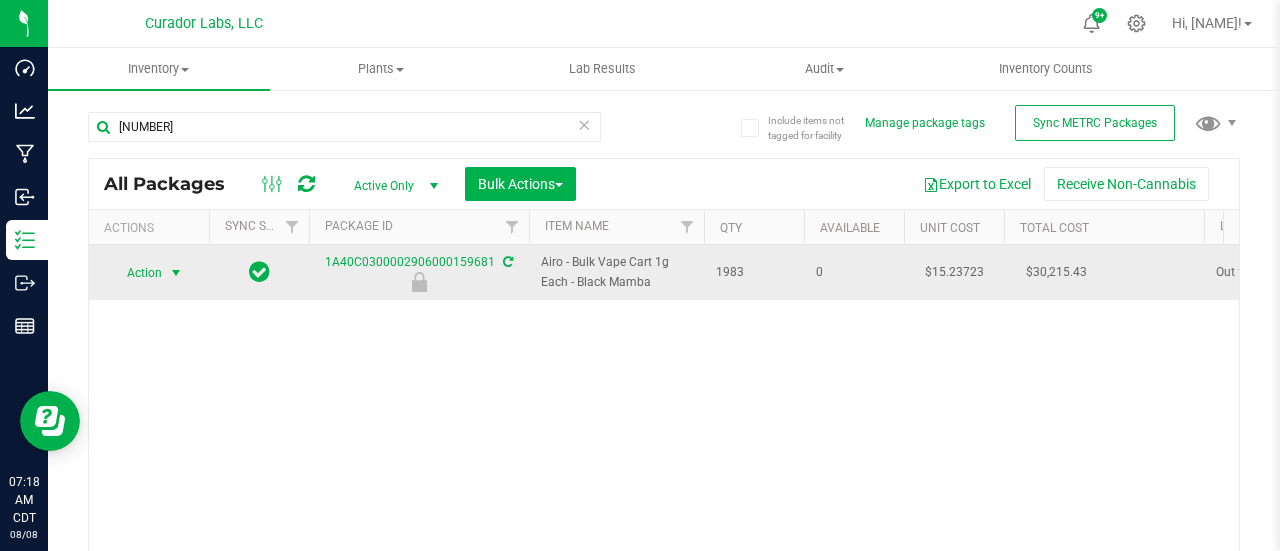 click on "Action" at bounding box center (136, 273) 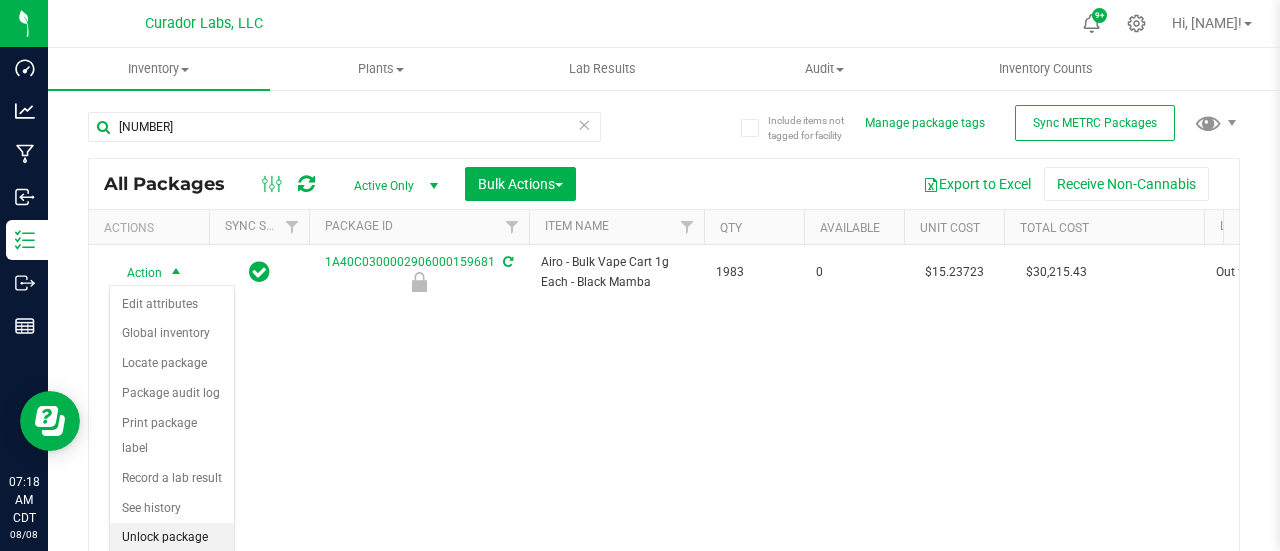 click on "Unlock package" at bounding box center [172, 538] 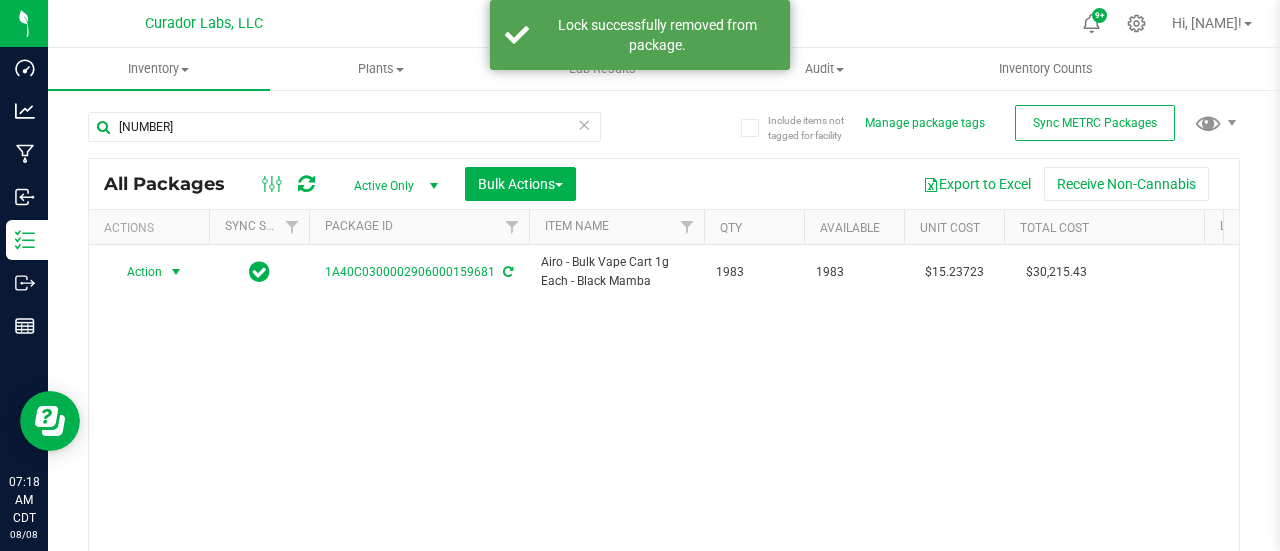 click on "Action" at bounding box center (136, 272) 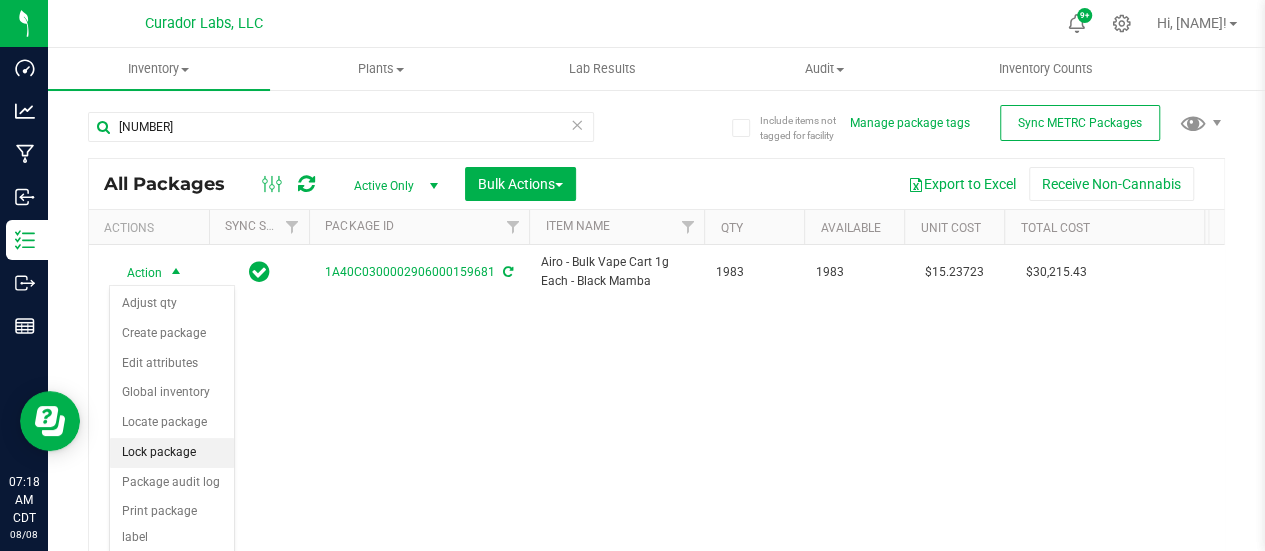 click on "Lock package" at bounding box center (172, 453) 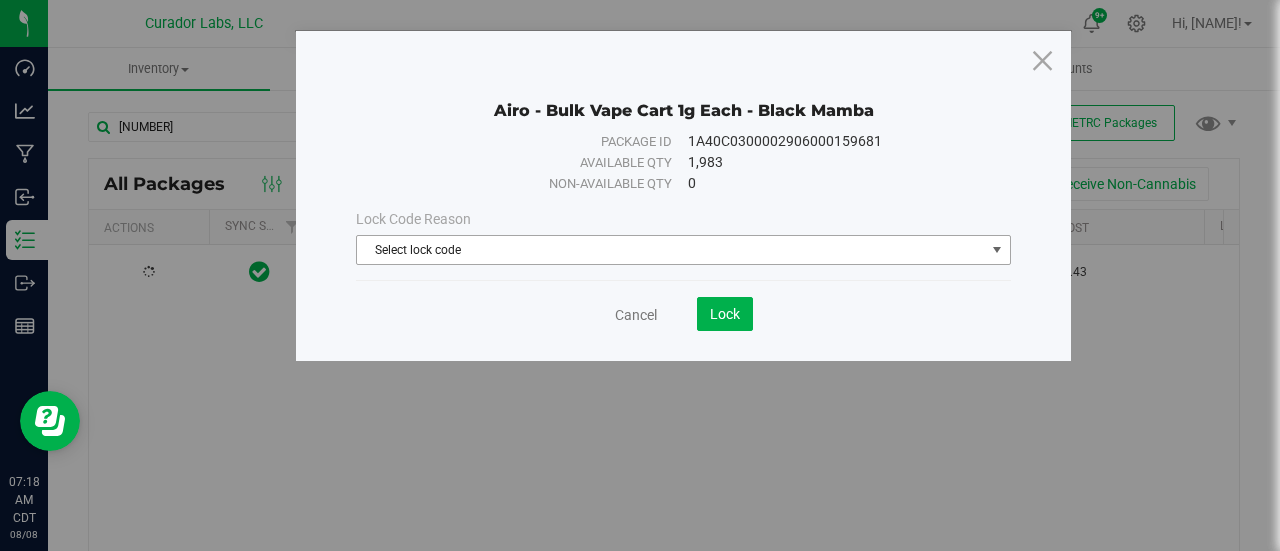 click on "Select lock code" at bounding box center [671, 250] 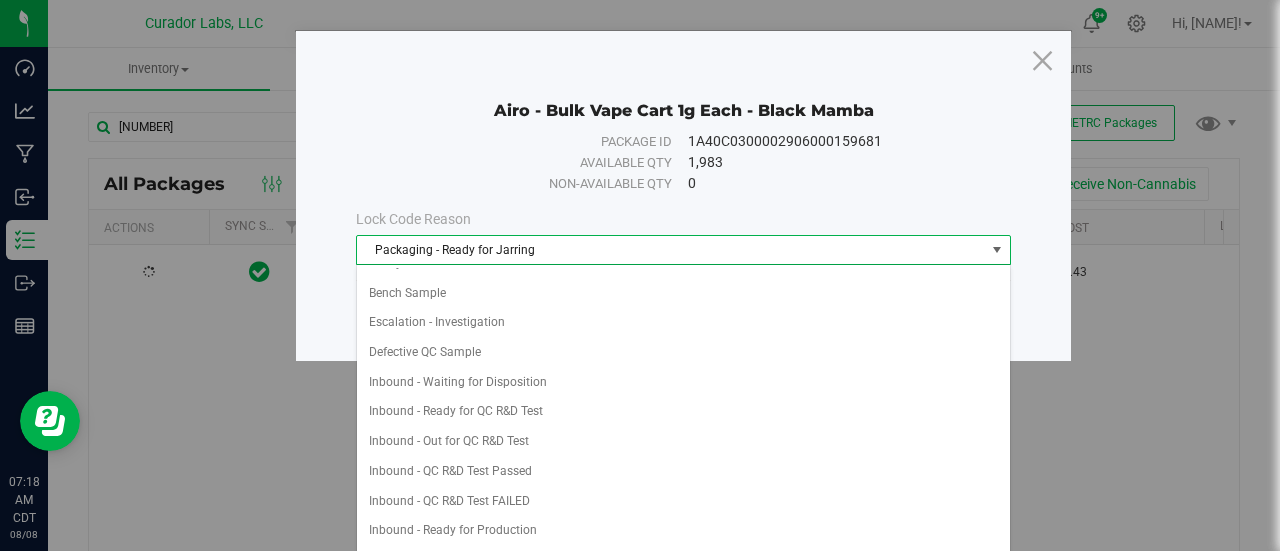 scroll, scrollTop: 601, scrollLeft: 0, axis: vertical 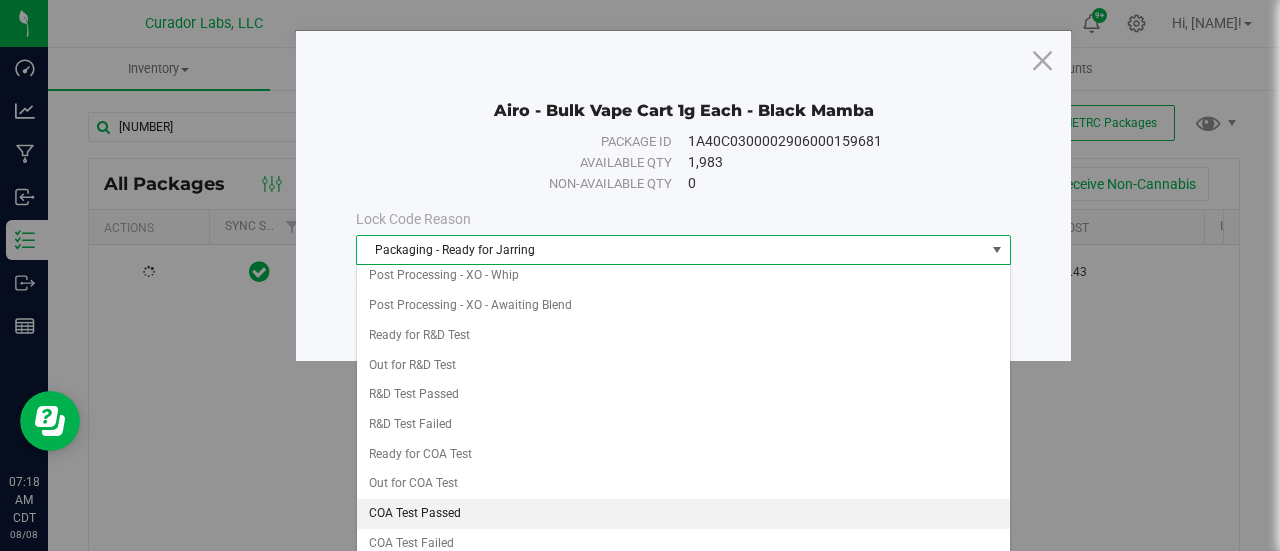 click on "COA Test Passed" at bounding box center (684, 514) 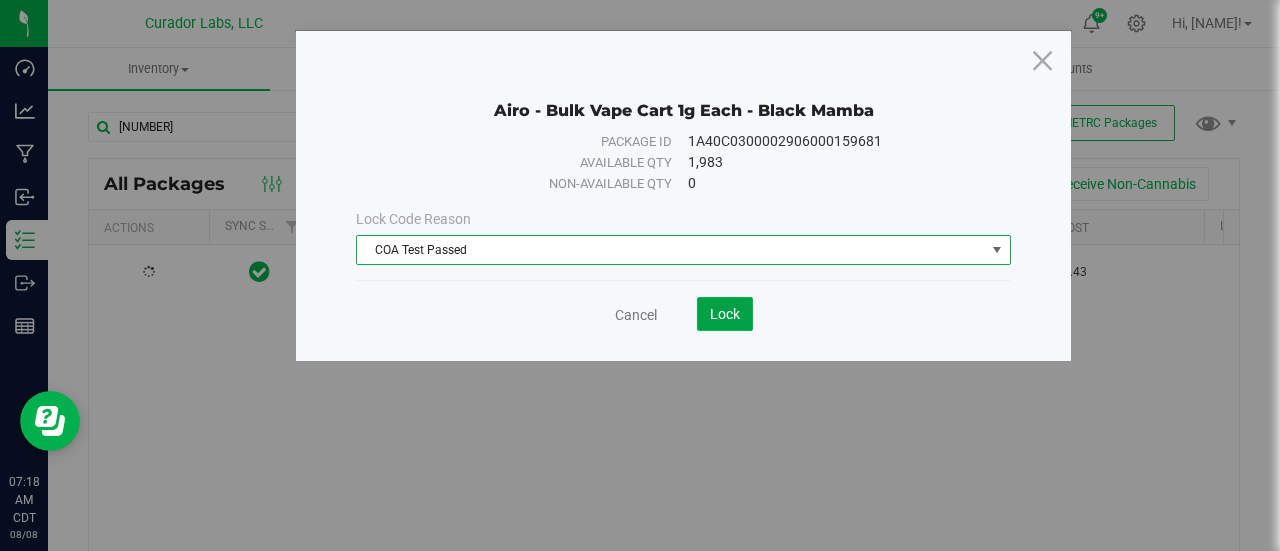 click on "Lock" 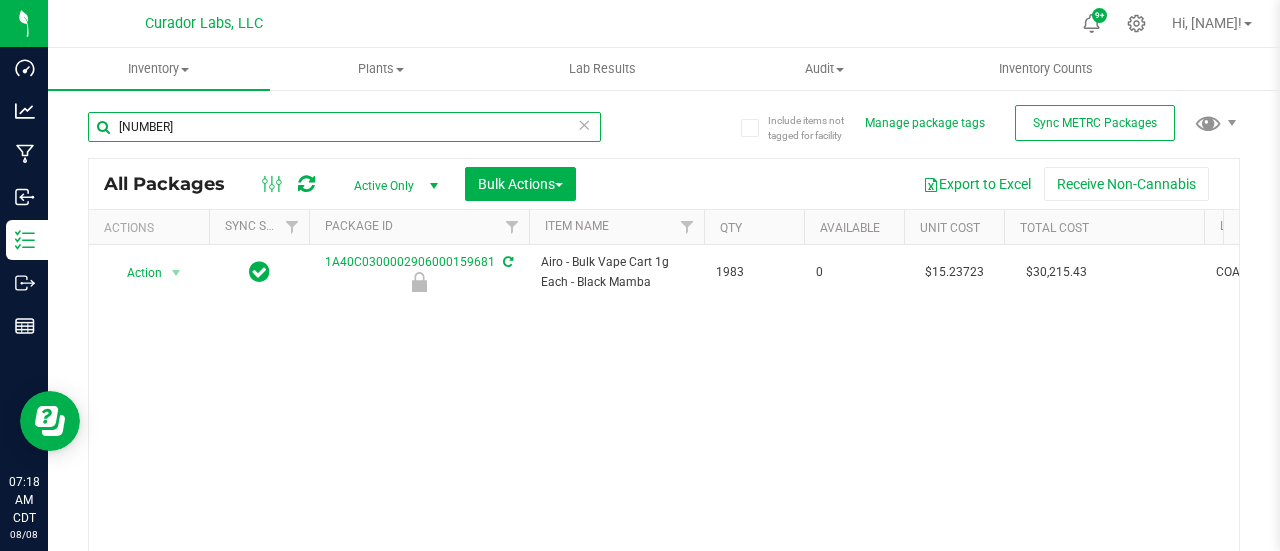 click on "6000159681" at bounding box center [344, 127] 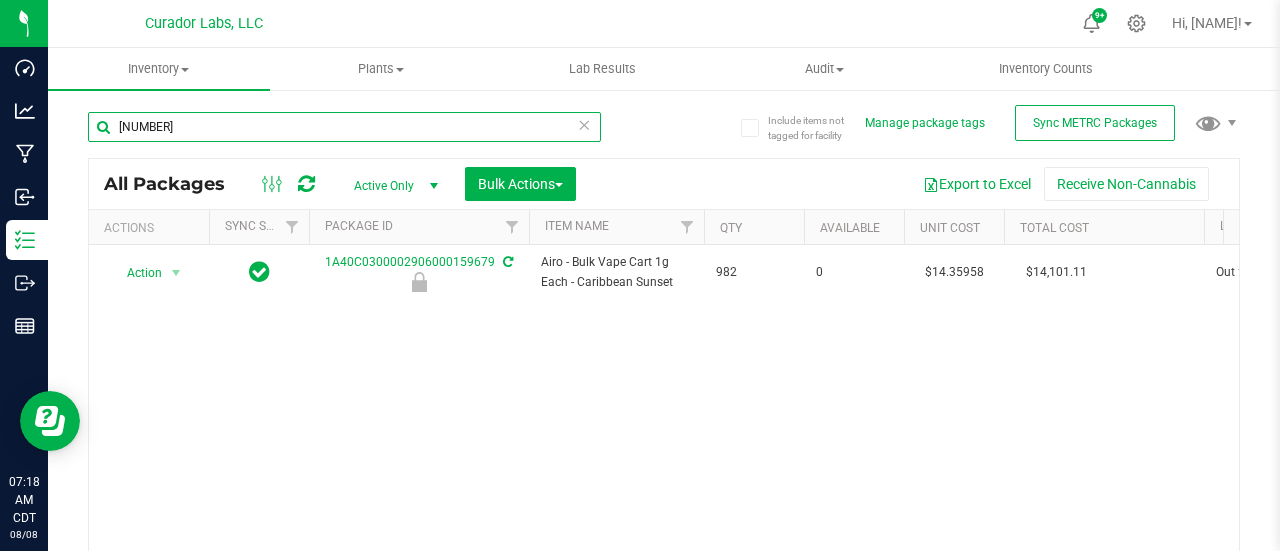 scroll, scrollTop: 0, scrollLeft: 187, axis: horizontal 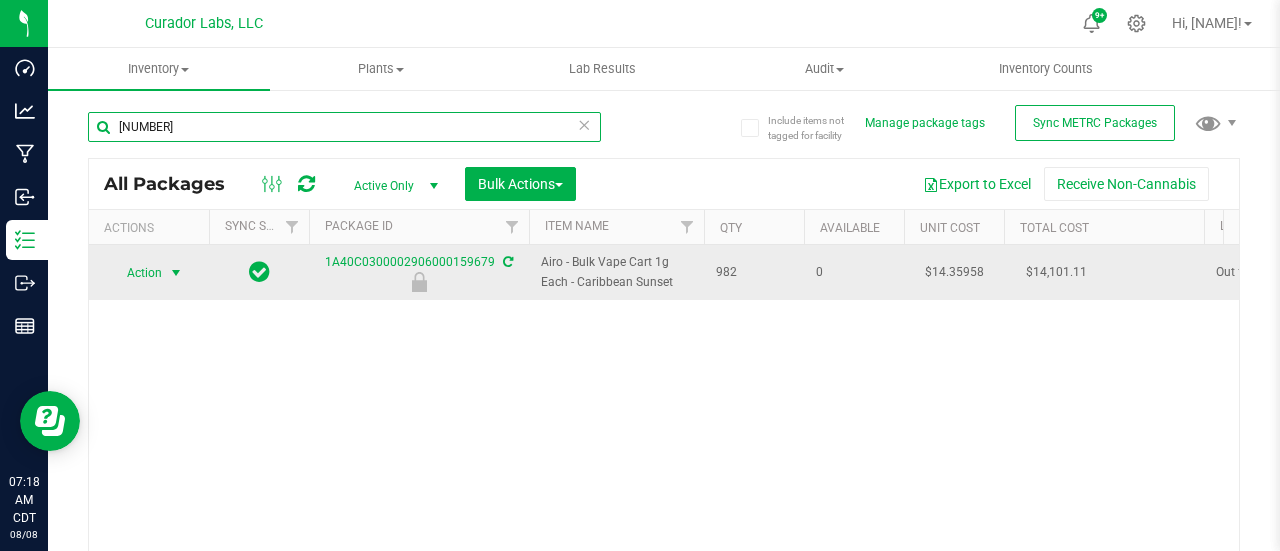 type on "906000159679" 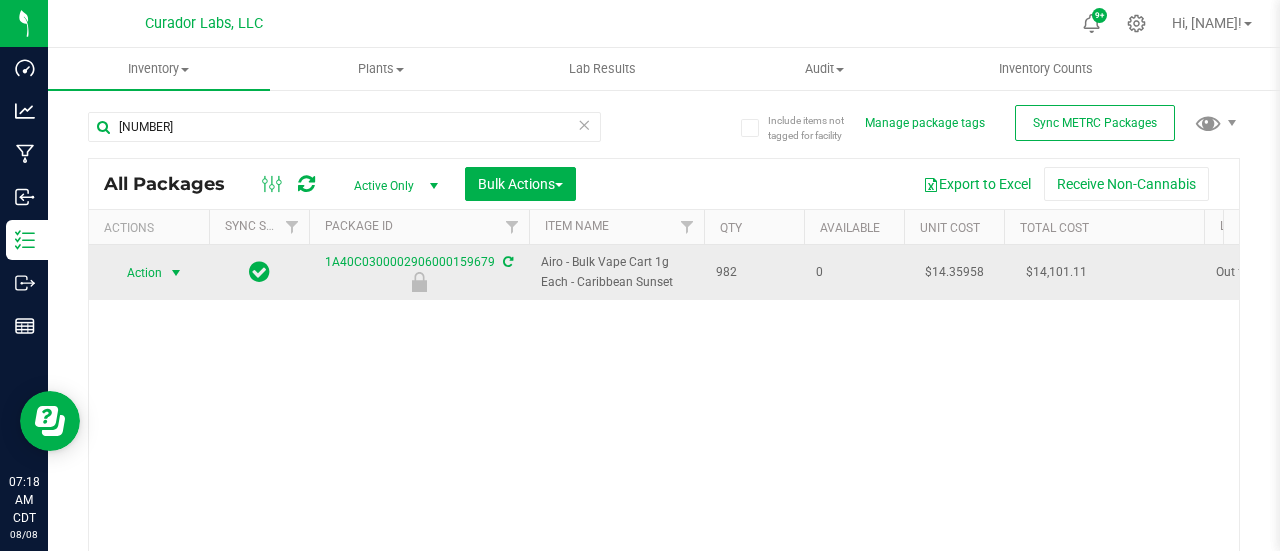 click on "Action" at bounding box center [136, 273] 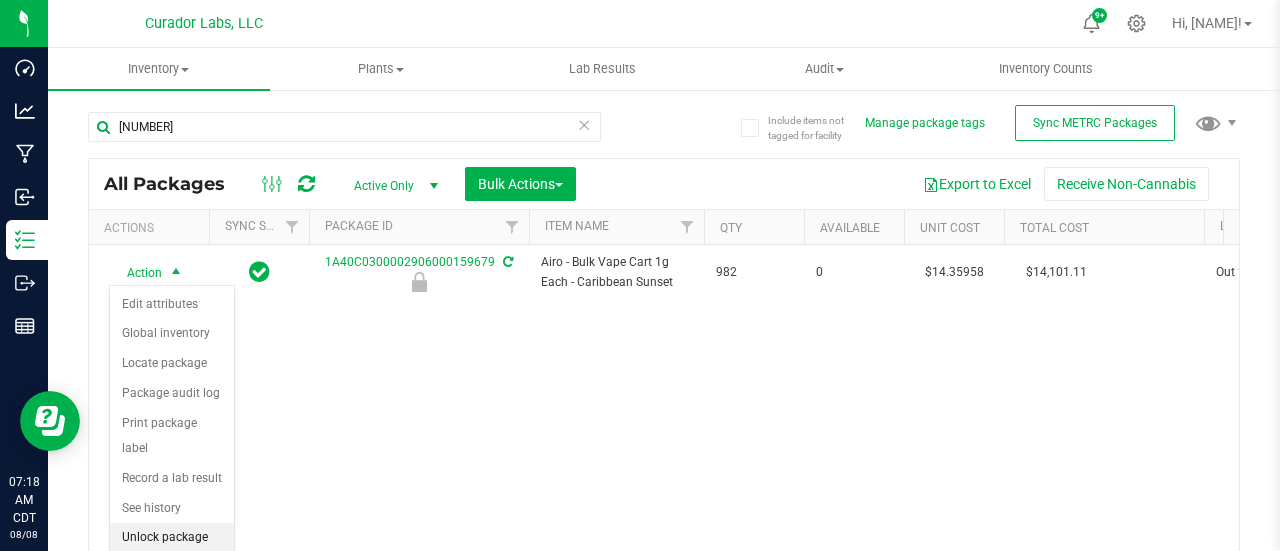 click on "Unlock package" at bounding box center (172, 538) 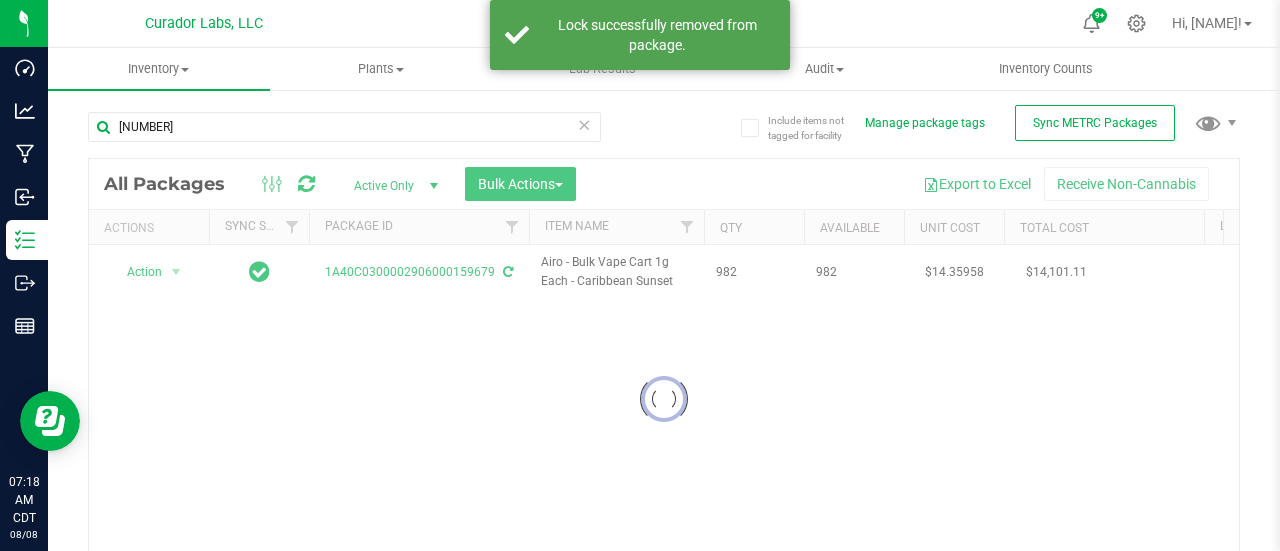 click at bounding box center (664, 399) 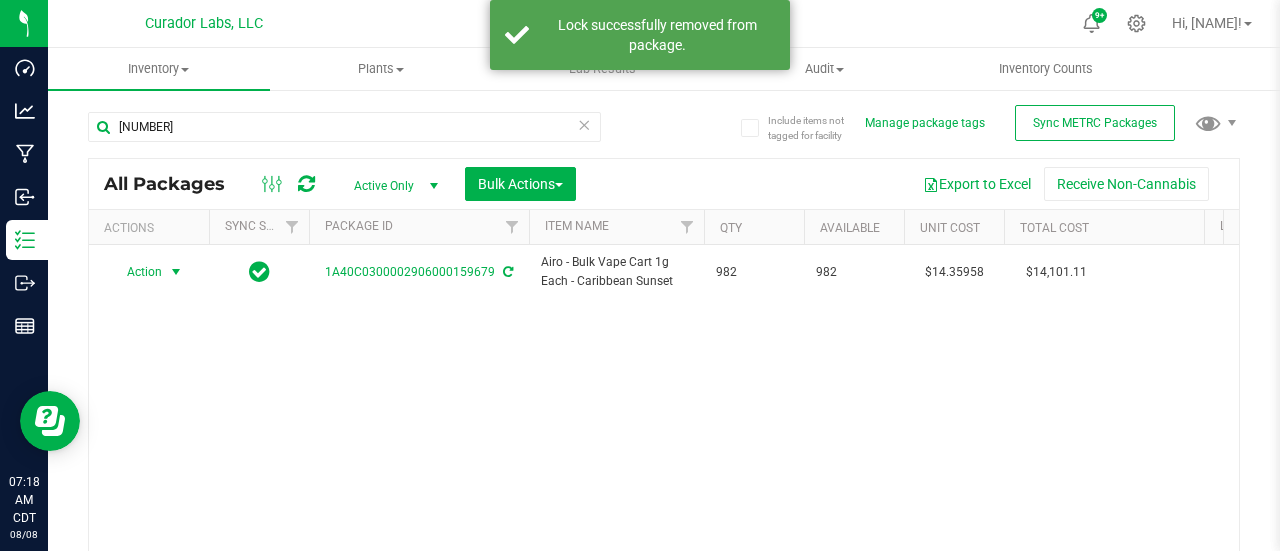 click on "Action" at bounding box center [136, 272] 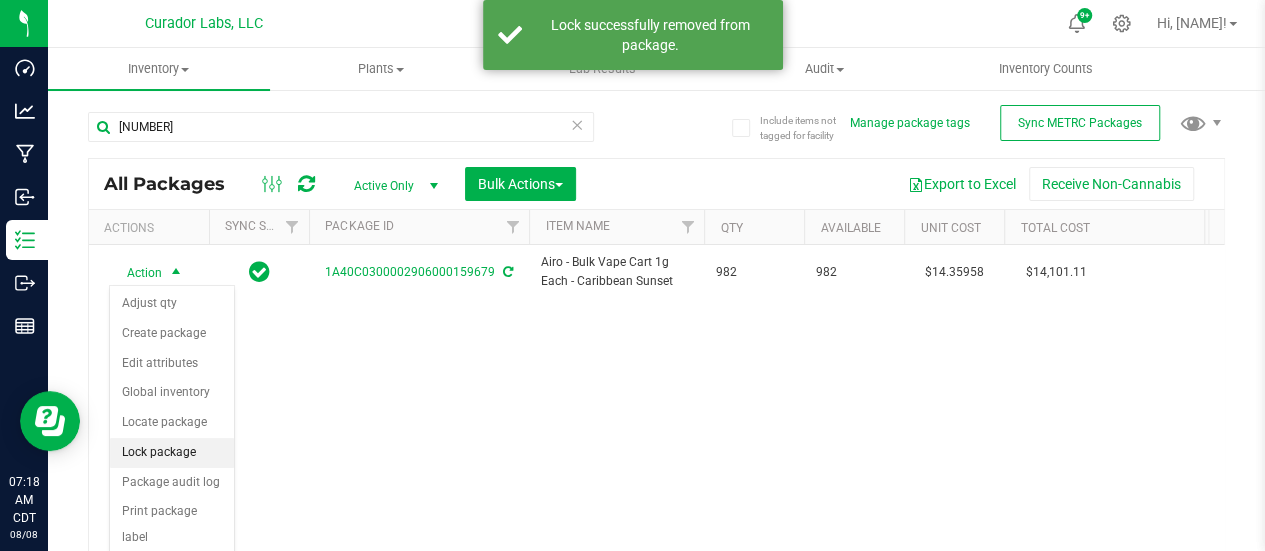 click on "Lock package" at bounding box center [172, 453] 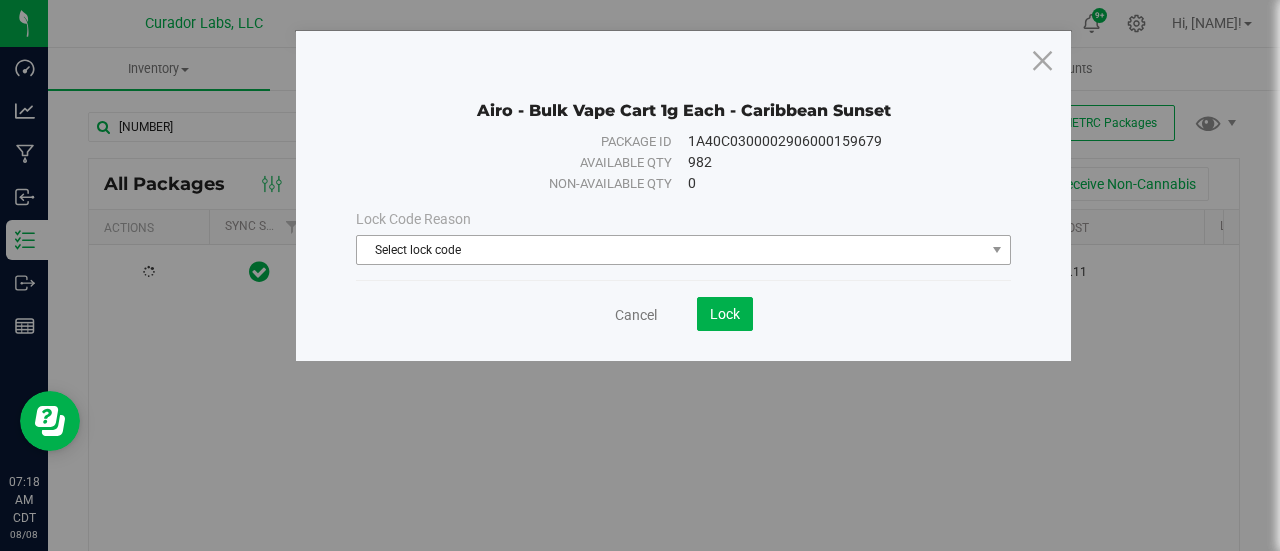 click on "Select lock code" at bounding box center [671, 250] 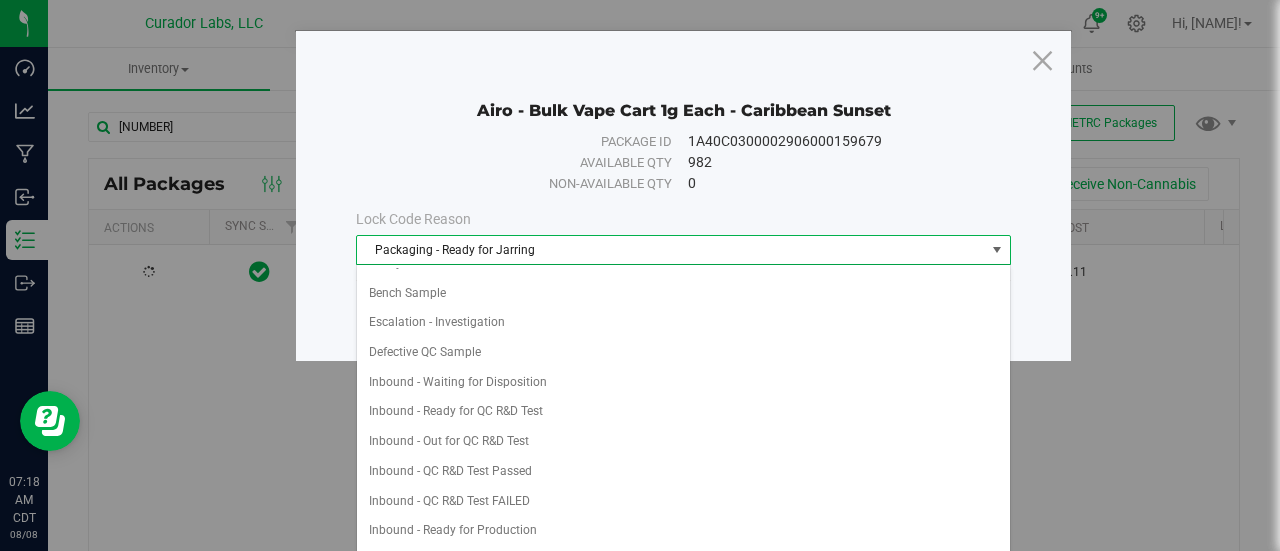 scroll, scrollTop: 601, scrollLeft: 0, axis: vertical 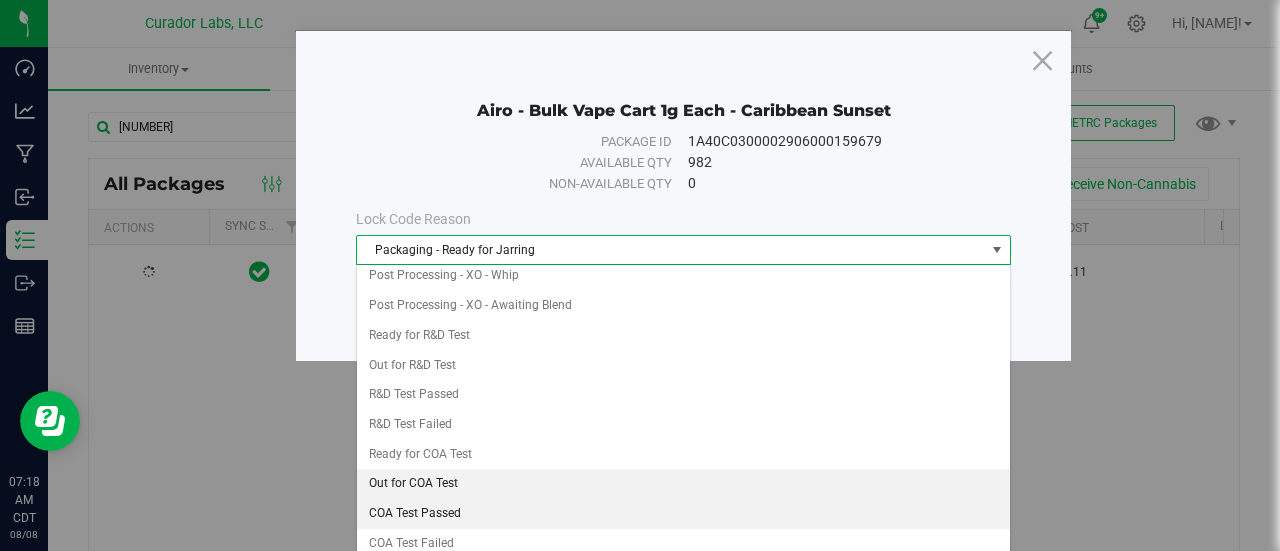 click on "COA Test Passed" at bounding box center (684, 514) 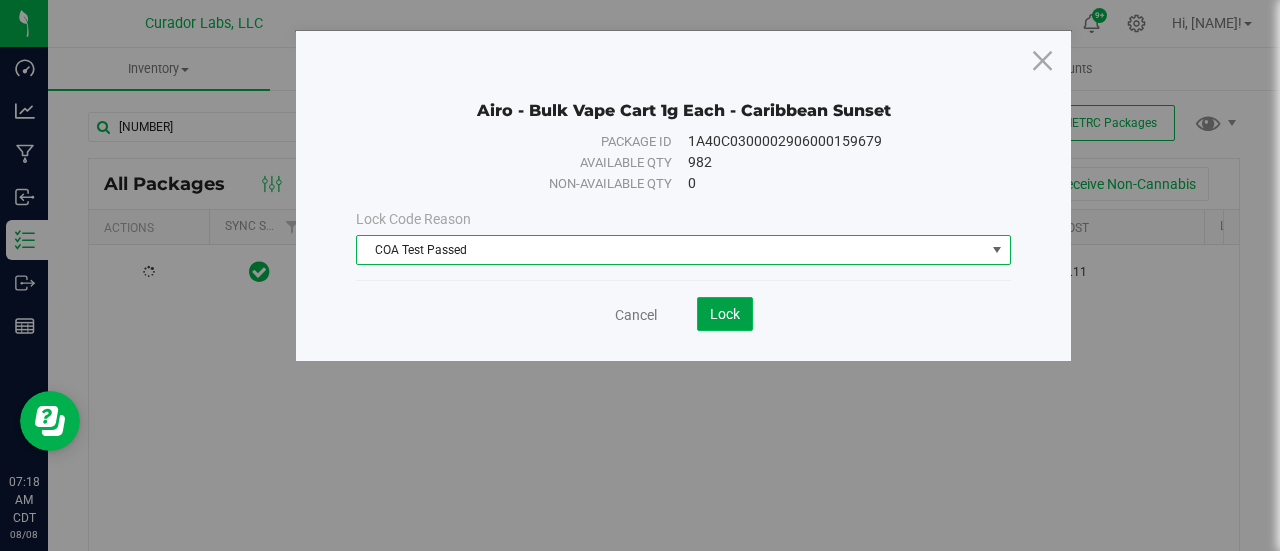 click on "Lock" 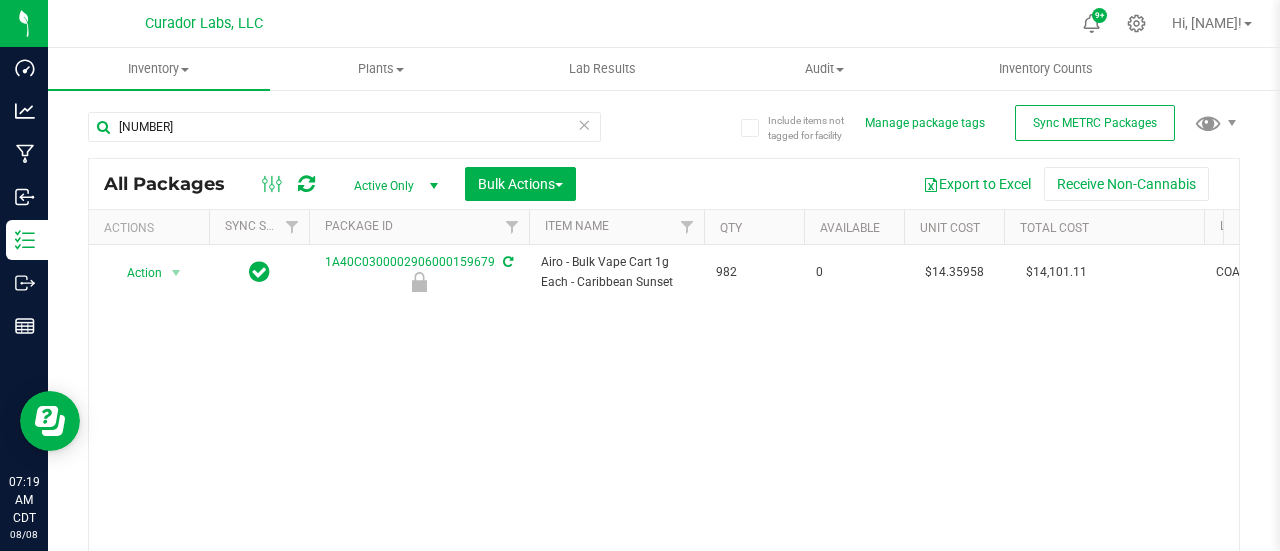 scroll, scrollTop: 0, scrollLeft: 164, axis: horizontal 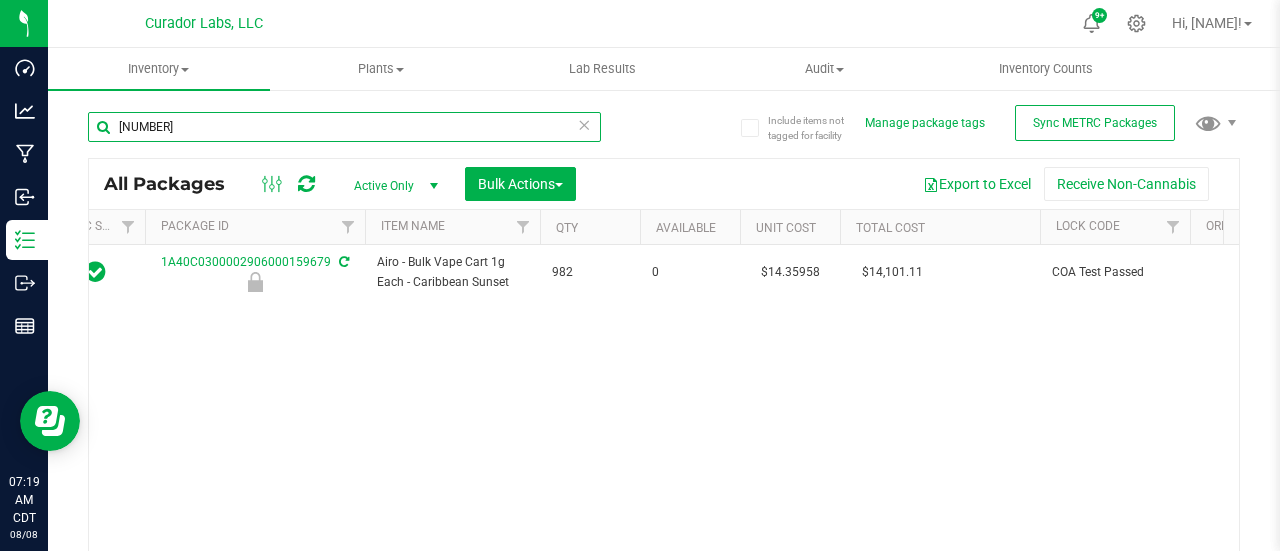 click on "906000159679" at bounding box center [344, 127] 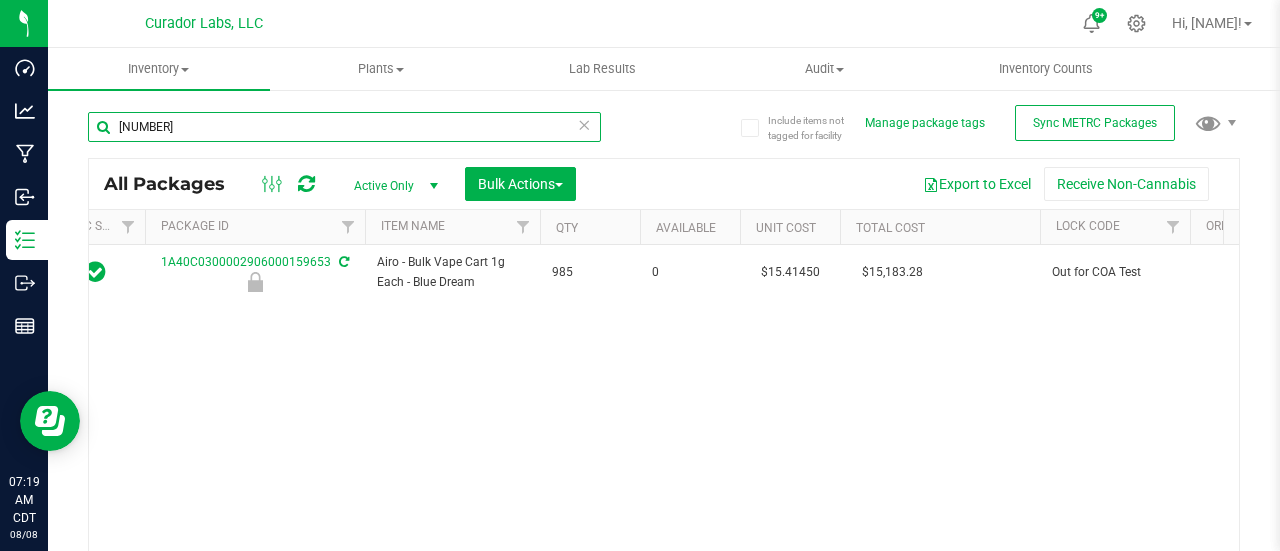 scroll, scrollTop: 0, scrollLeft: 100, axis: horizontal 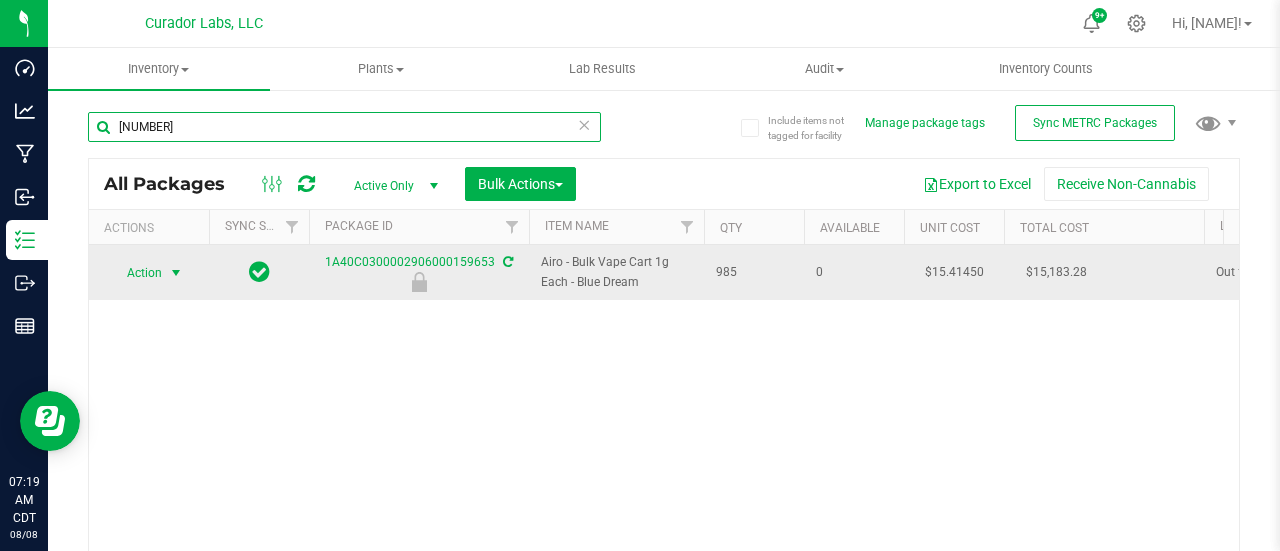 type on "2906000159653" 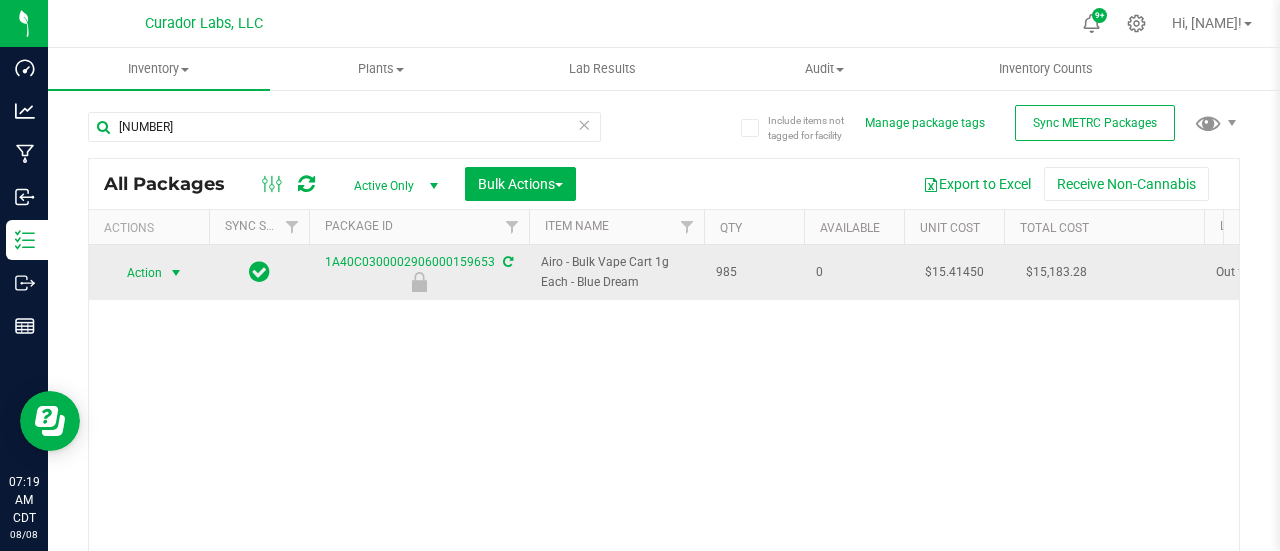 click at bounding box center (176, 273) 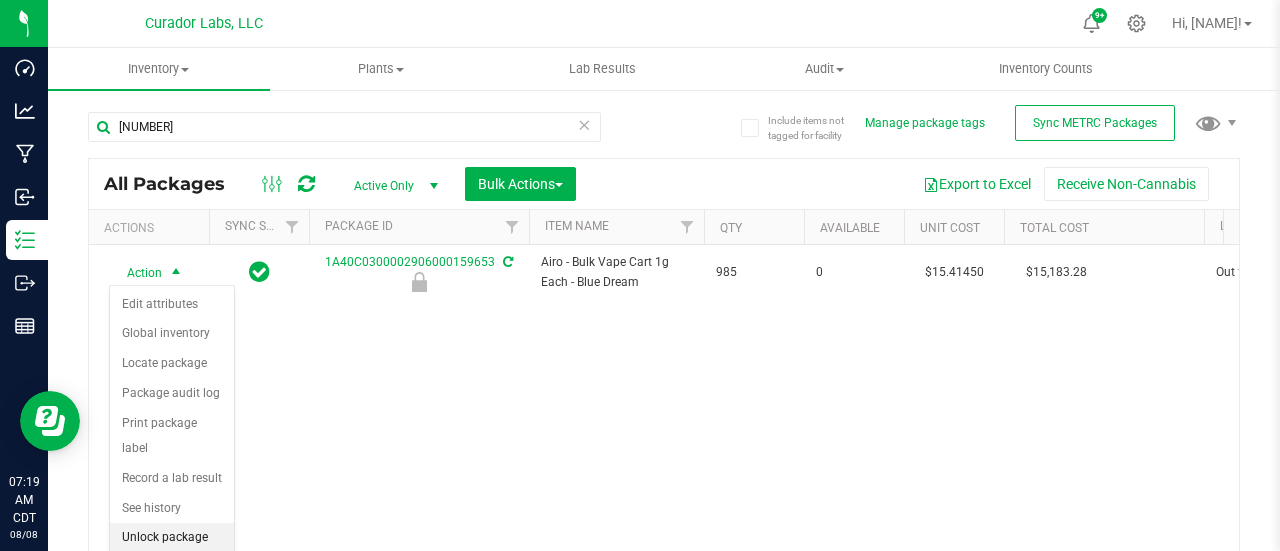 click on "Unlock package" at bounding box center [172, 538] 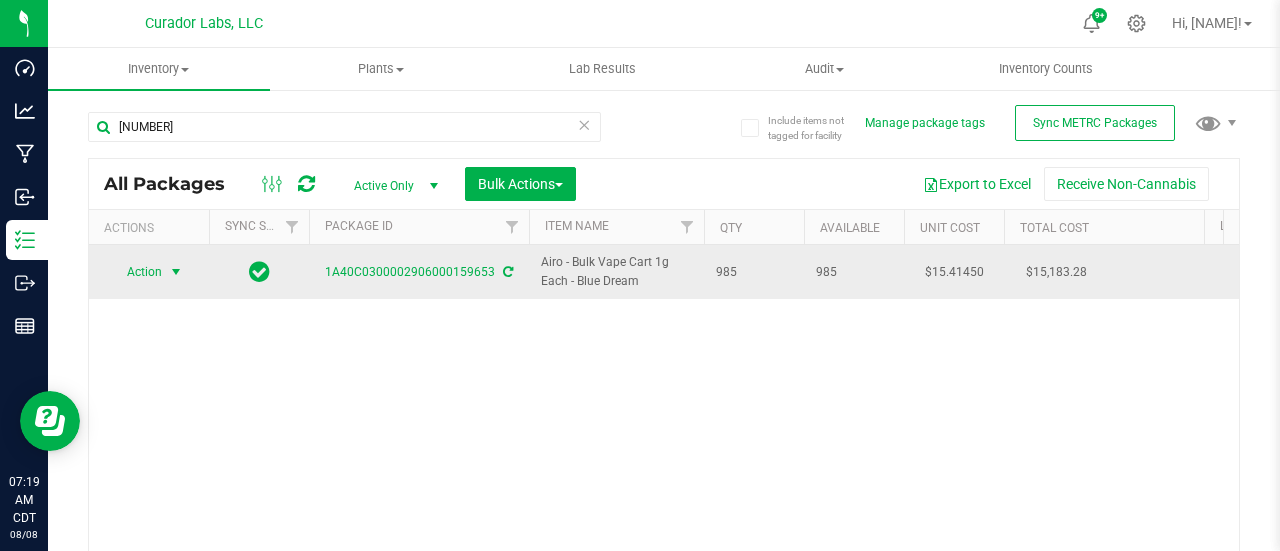 click on "Action" at bounding box center (136, 272) 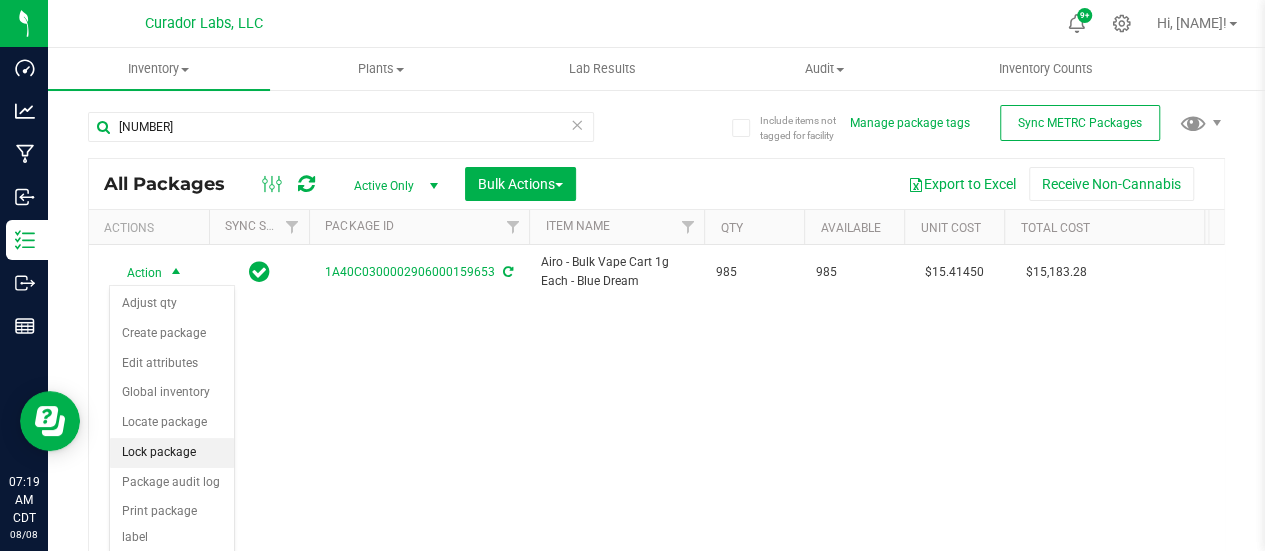 click on "Lock package" at bounding box center (172, 453) 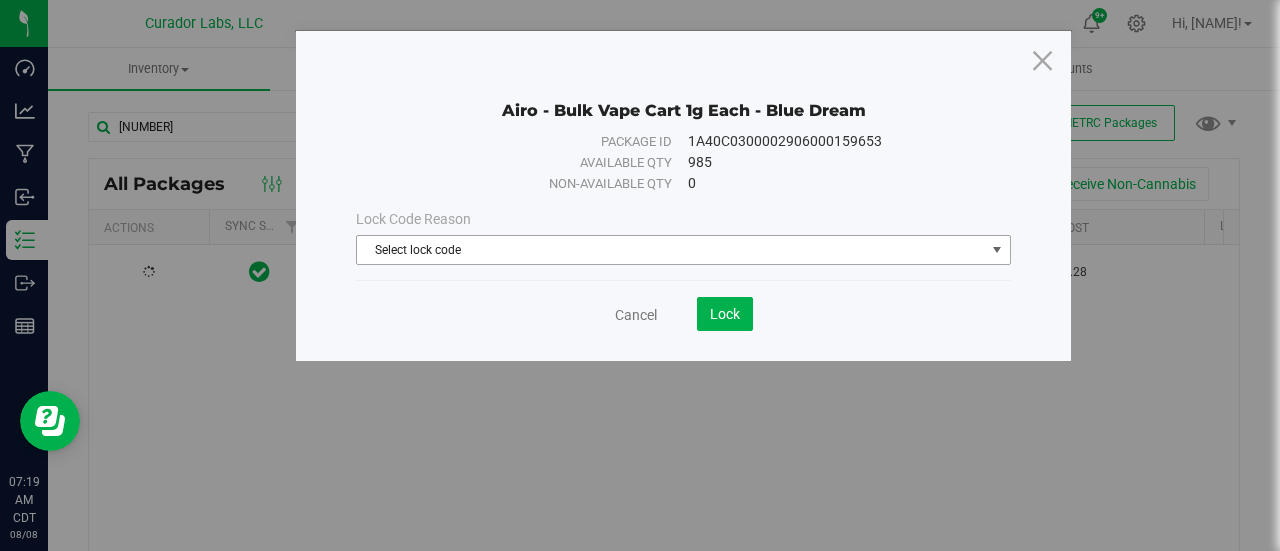 click on "Select lock code" at bounding box center (671, 250) 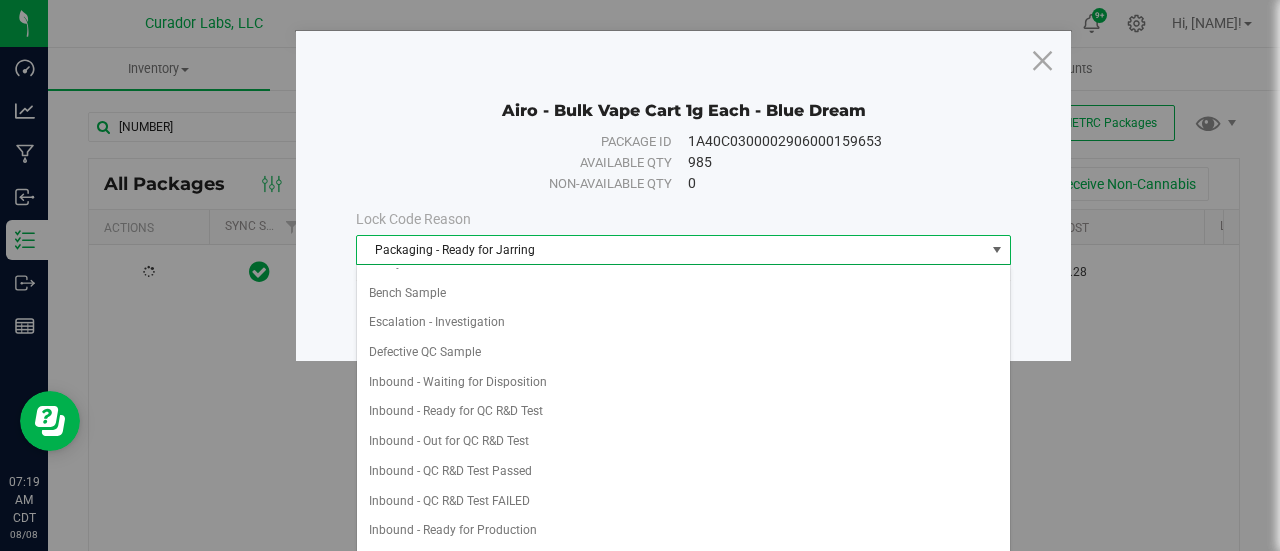 scroll, scrollTop: 601, scrollLeft: 0, axis: vertical 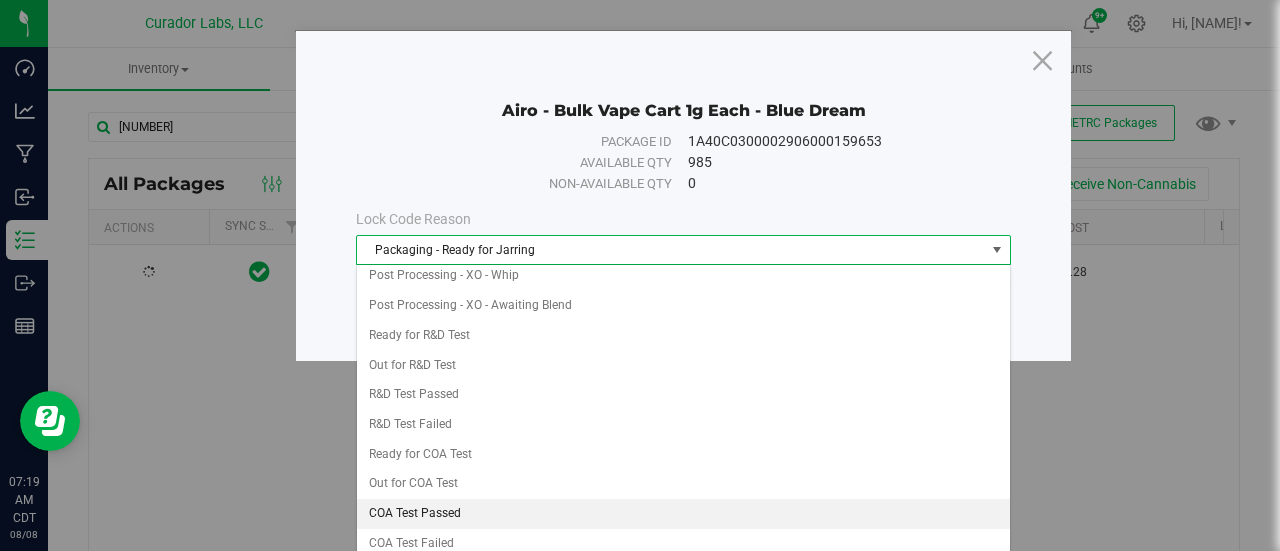 click on "COA Test Passed" at bounding box center [684, 514] 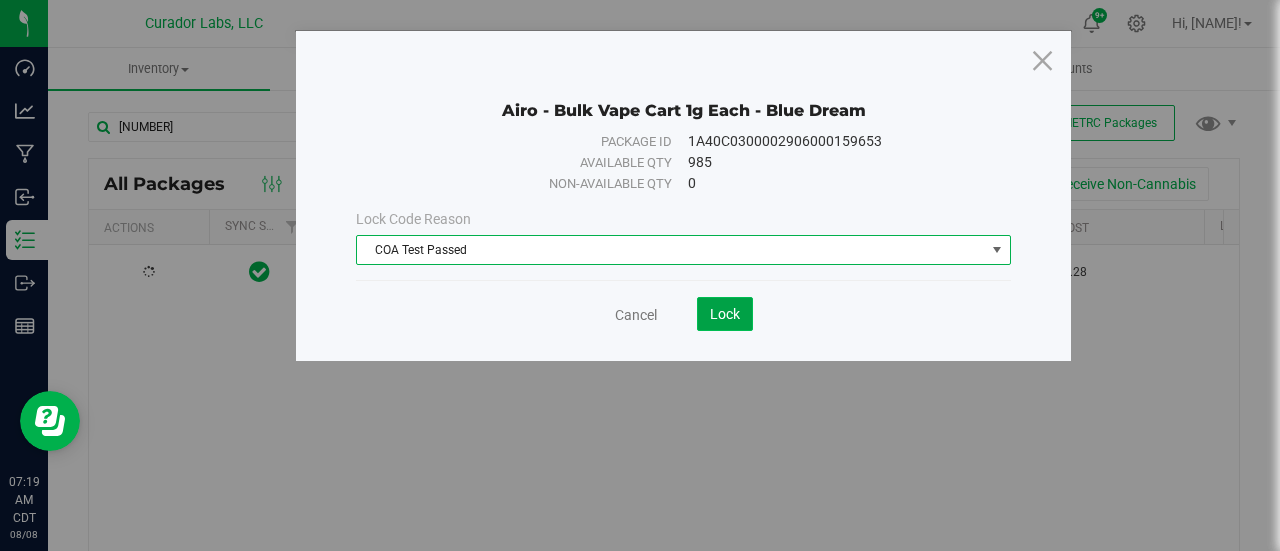click on "Lock" 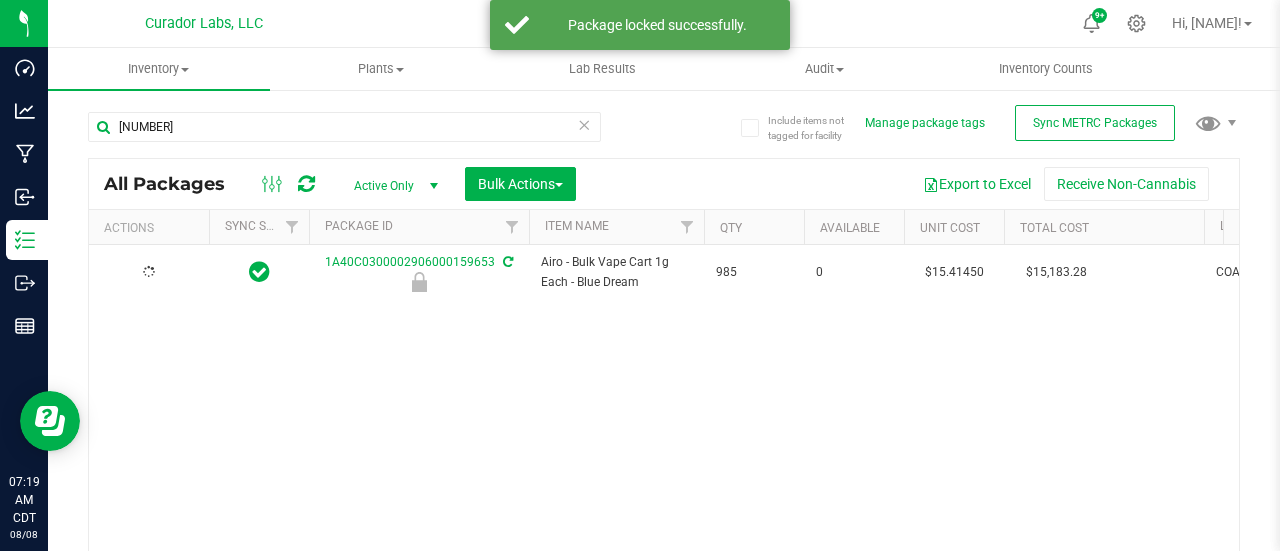 type on "2026-08-01" 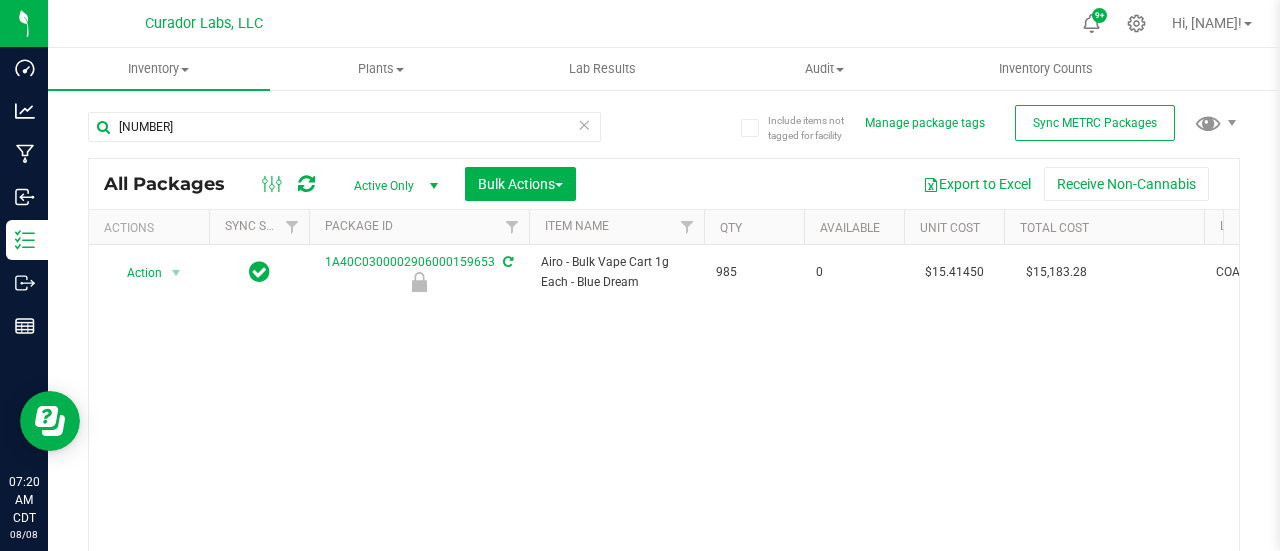 scroll, scrollTop: 0, scrollLeft: 148, axis: horizontal 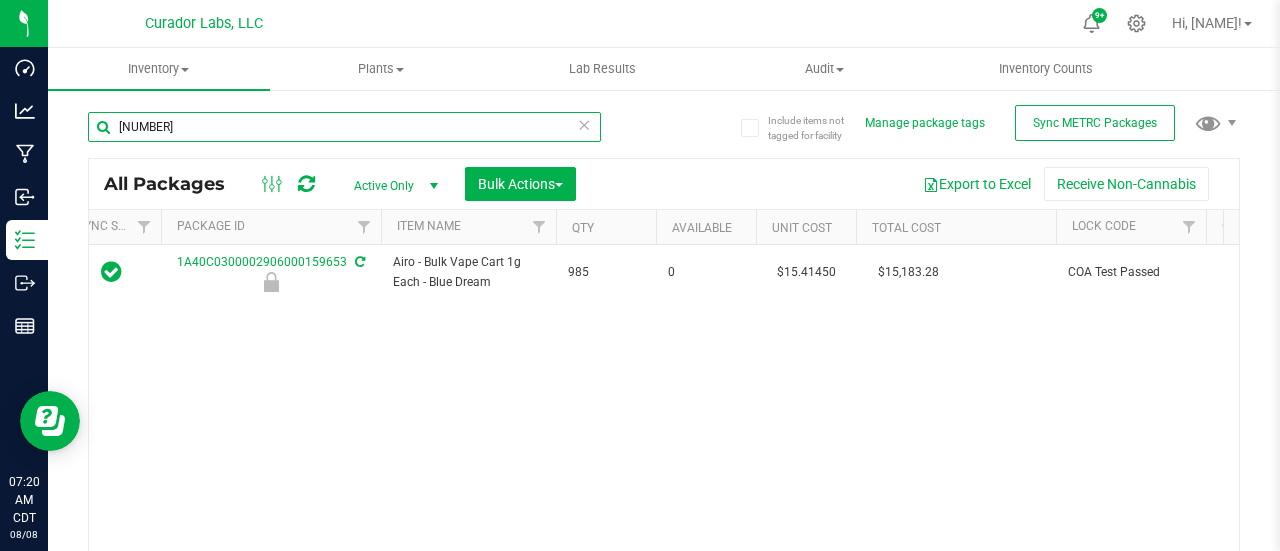click on "2906000159653" at bounding box center [344, 127] 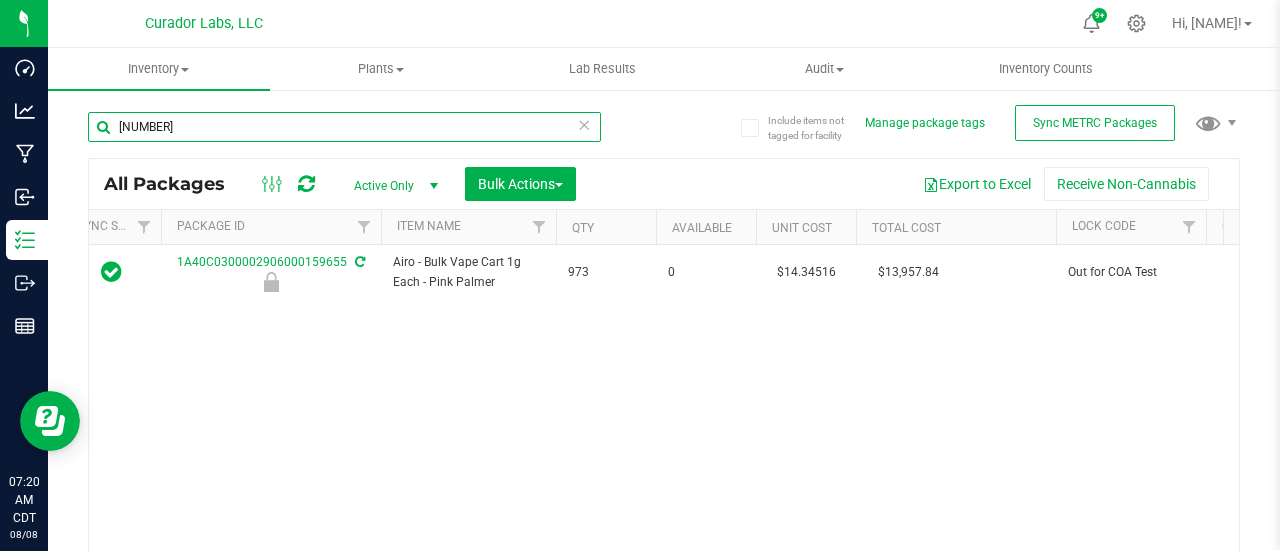 scroll, scrollTop: 0, scrollLeft: 271, axis: horizontal 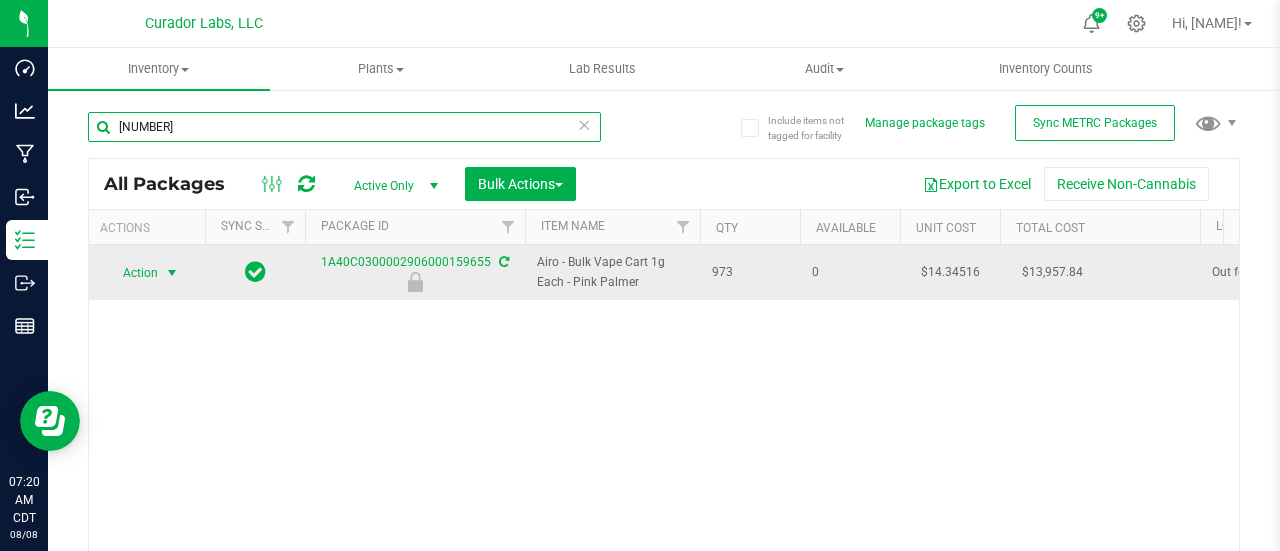 type on "06000159655" 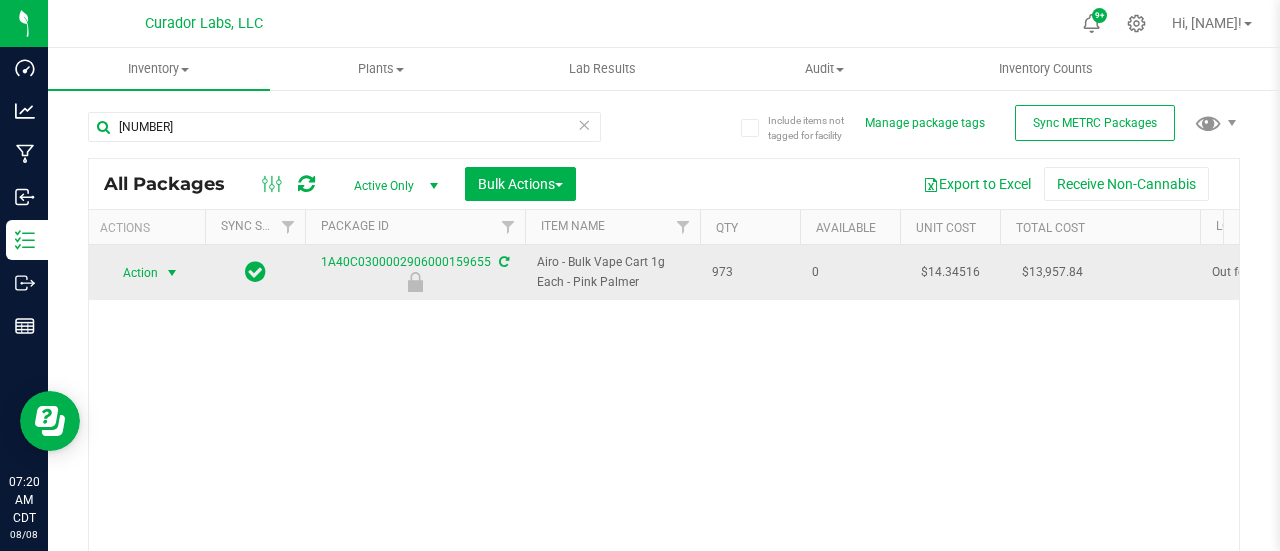 click at bounding box center [172, 273] 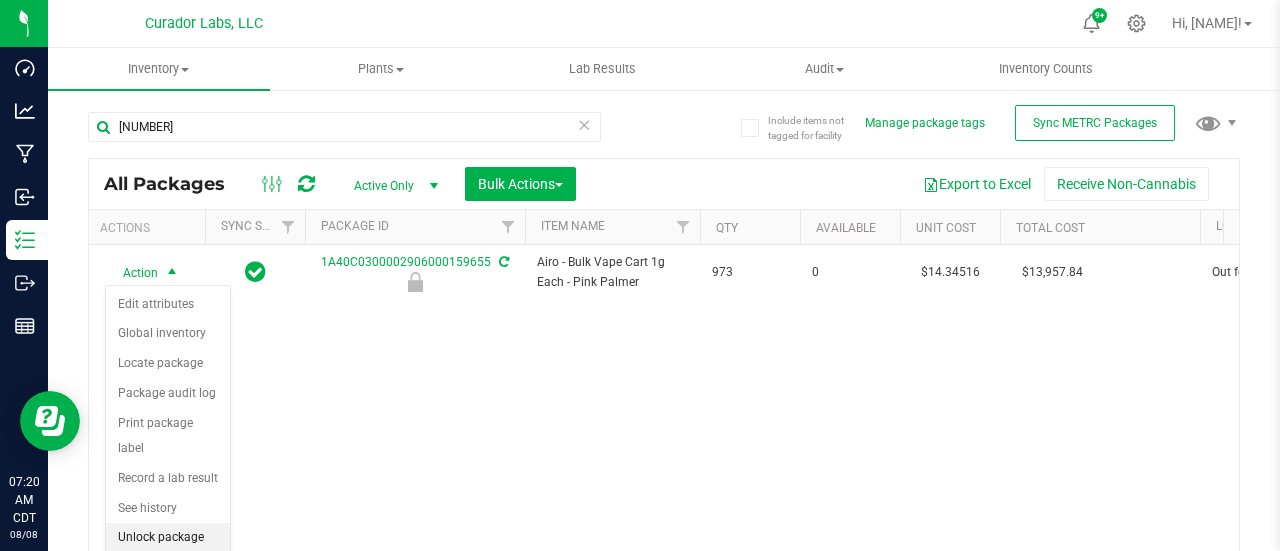 click on "Unlock package" at bounding box center [168, 538] 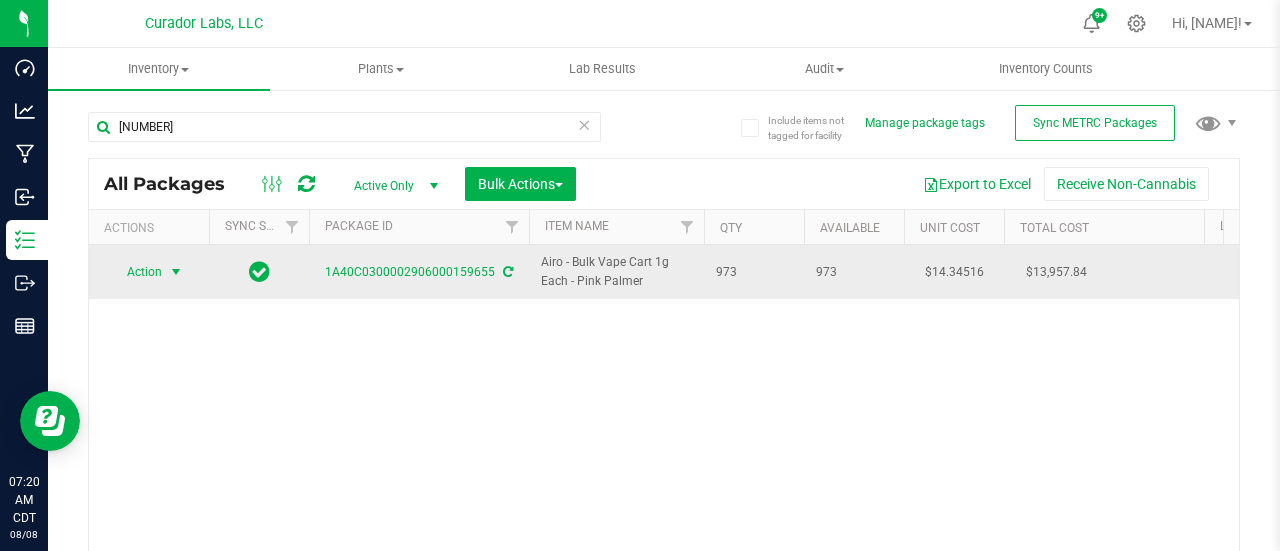 click at bounding box center (176, 272) 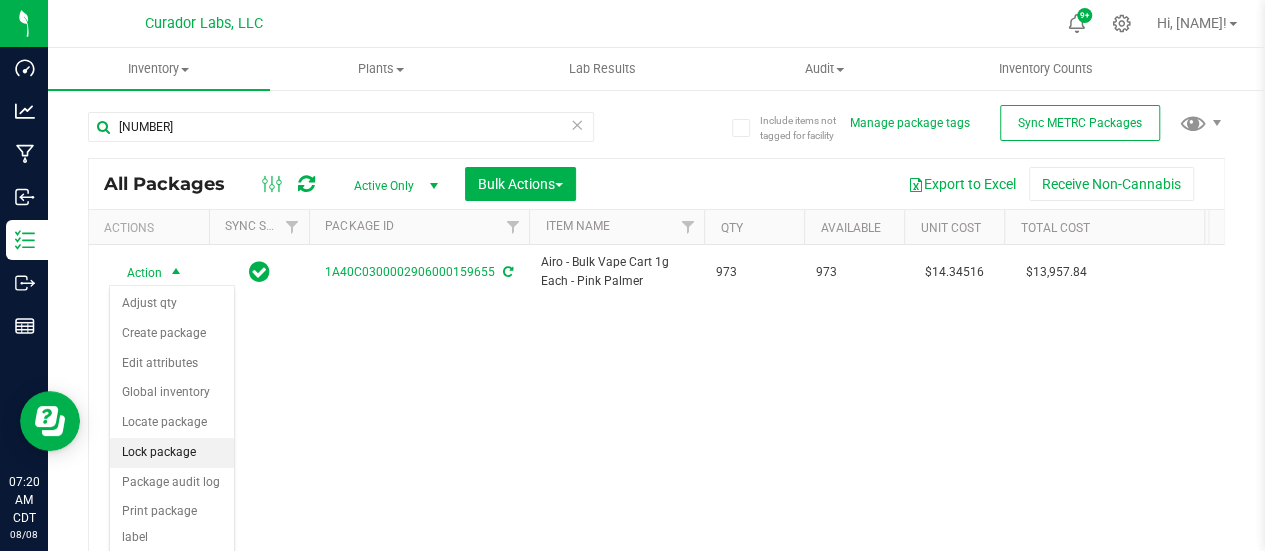 click on "Lock package" at bounding box center (172, 453) 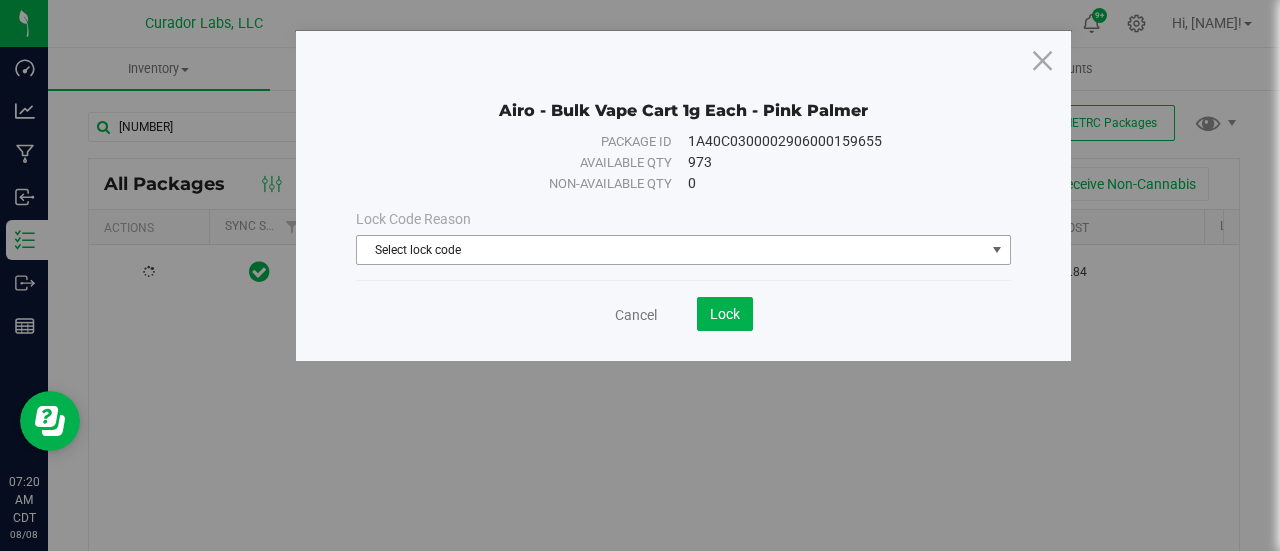 click on "Select lock code" at bounding box center [671, 250] 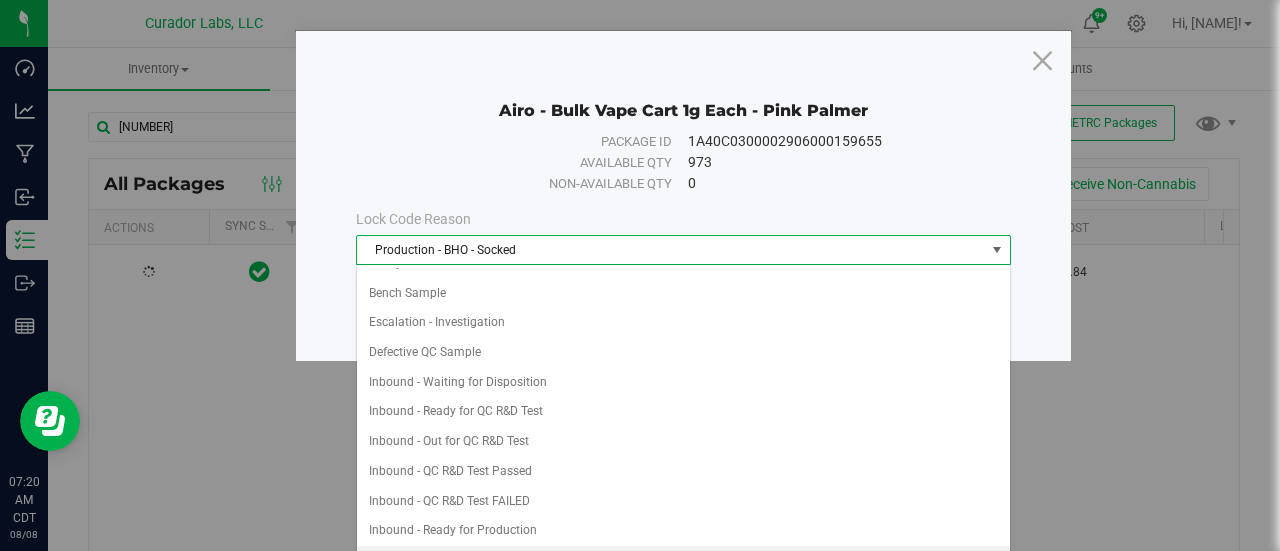 scroll, scrollTop: 601, scrollLeft: 0, axis: vertical 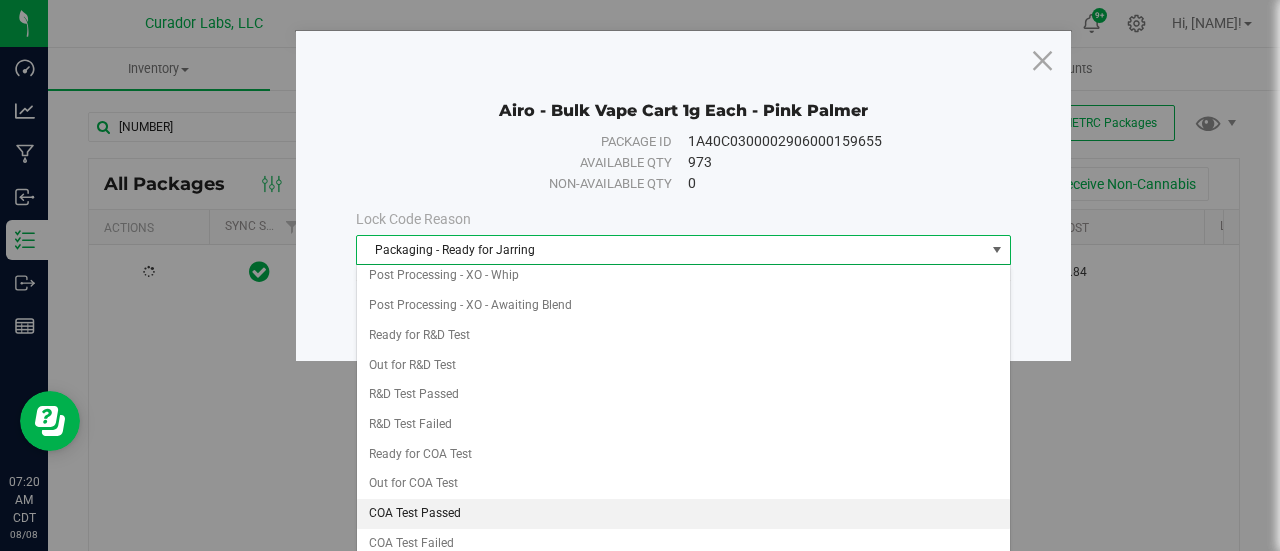click on "COA Test Passed" at bounding box center (684, 514) 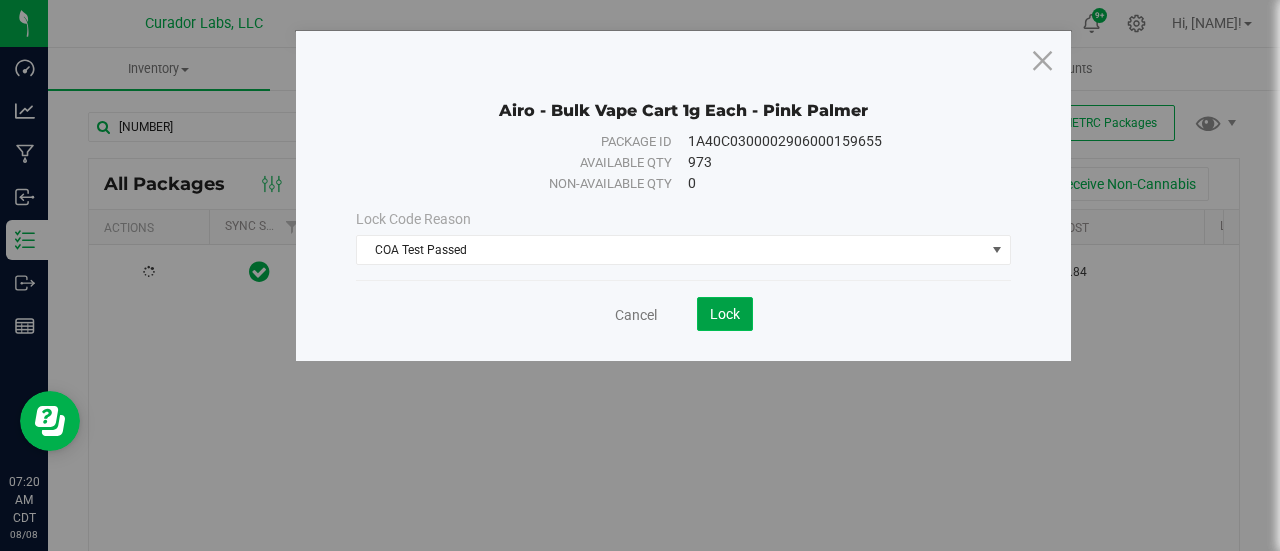 click on "Lock" 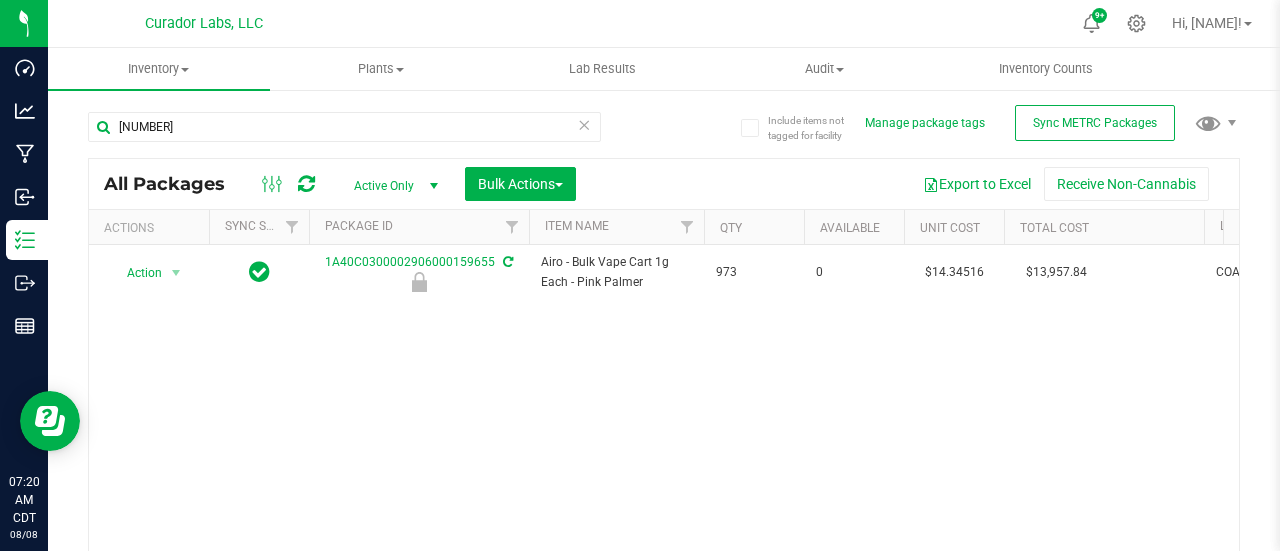 scroll, scrollTop: 0, scrollLeft: 119, axis: horizontal 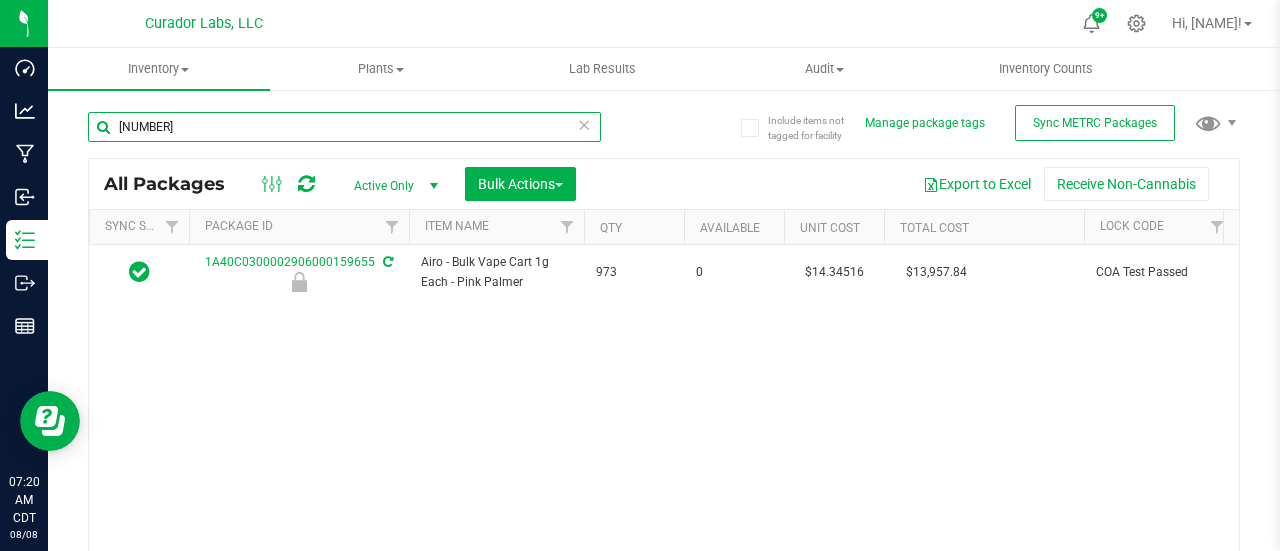 click on "06000159655" at bounding box center [344, 127] 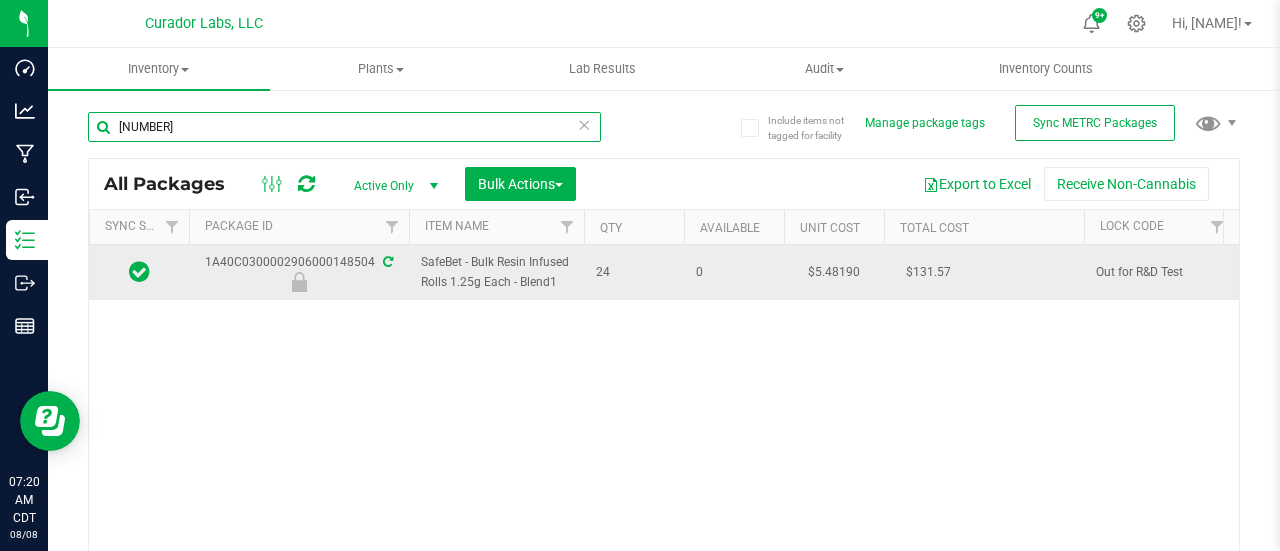 scroll, scrollTop: 0, scrollLeft: 0, axis: both 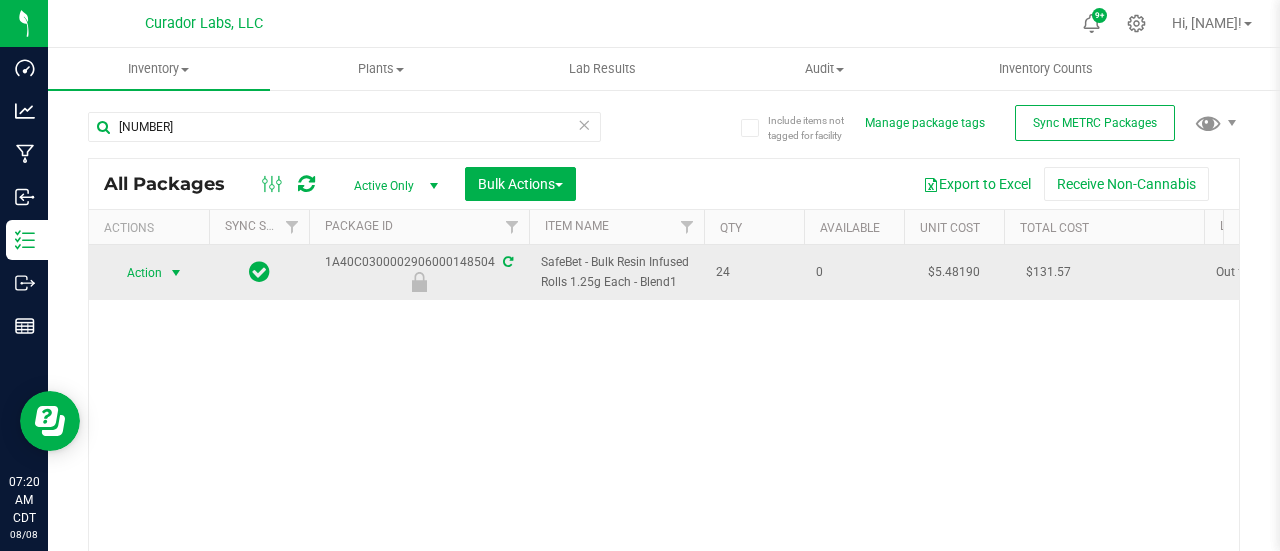 click on "Action" at bounding box center [136, 273] 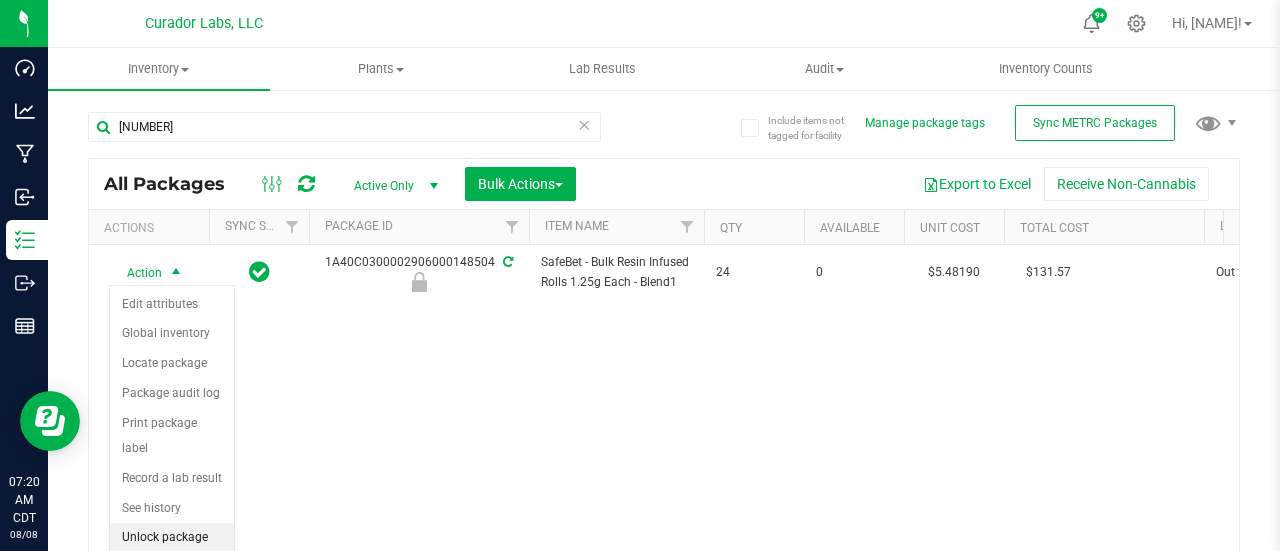 click on "Unlock package" at bounding box center [172, 538] 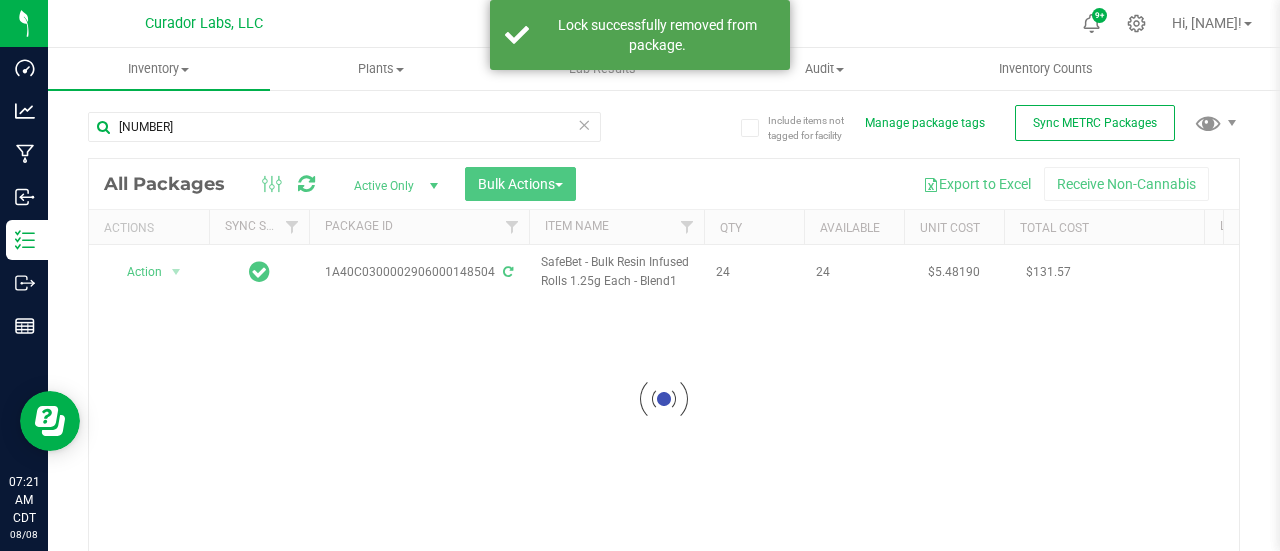 click at bounding box center [664, 399] 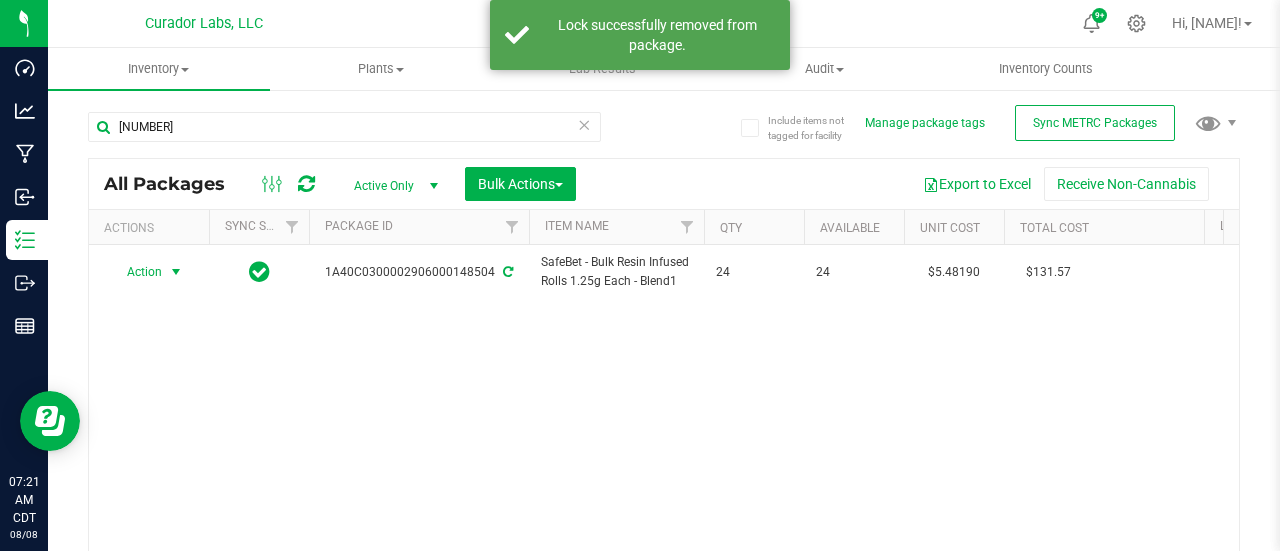 click on "Action" at bounding box center (136, 272) 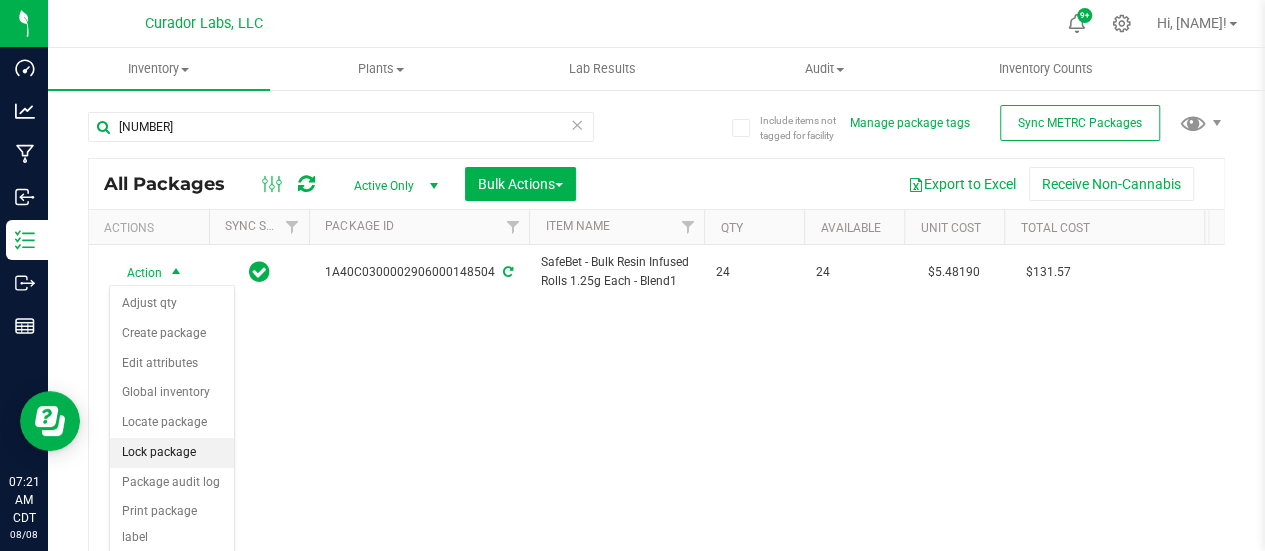 click on "Lock package" at bounding box center [172, 453] 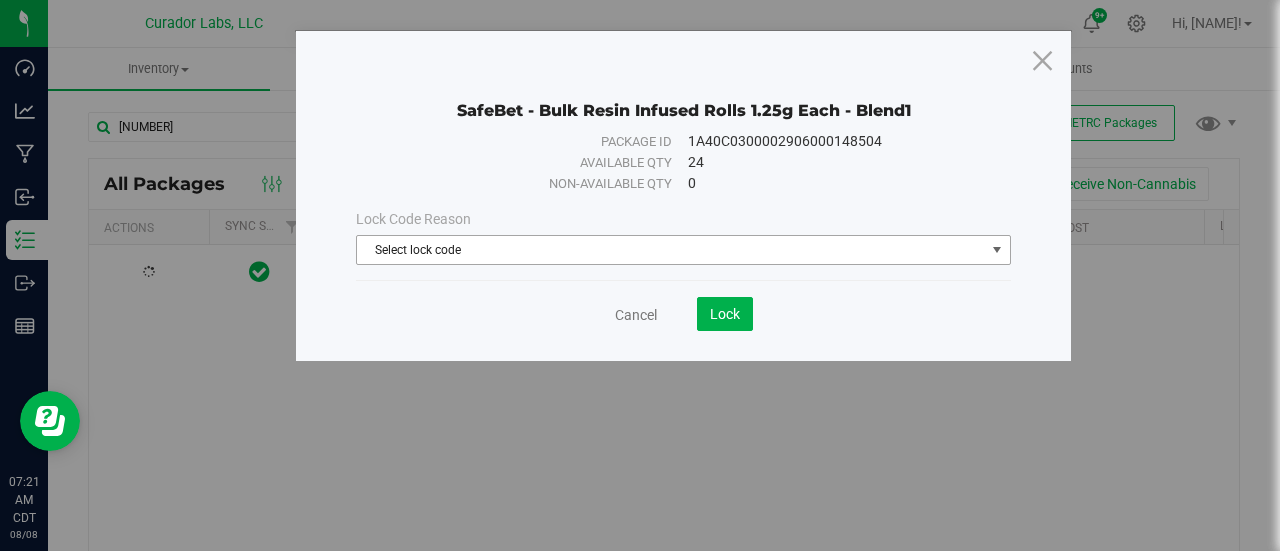 click on "Select lock code" at bounding box center (671, 250) 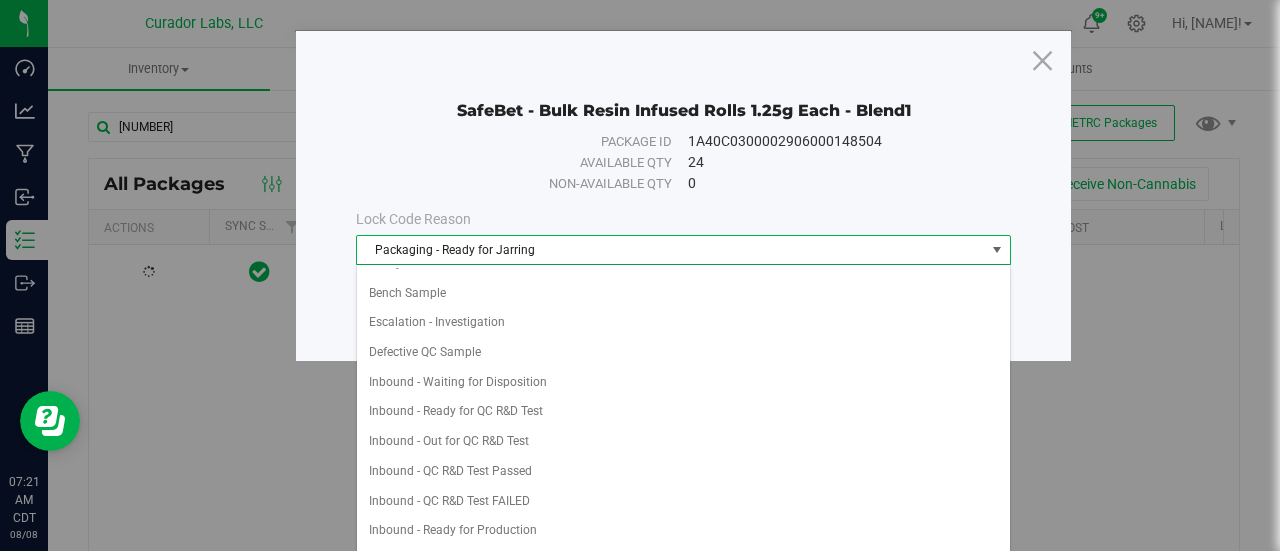 scroll, scrollTop: 601, scrollLeft: 0, axis: vertical 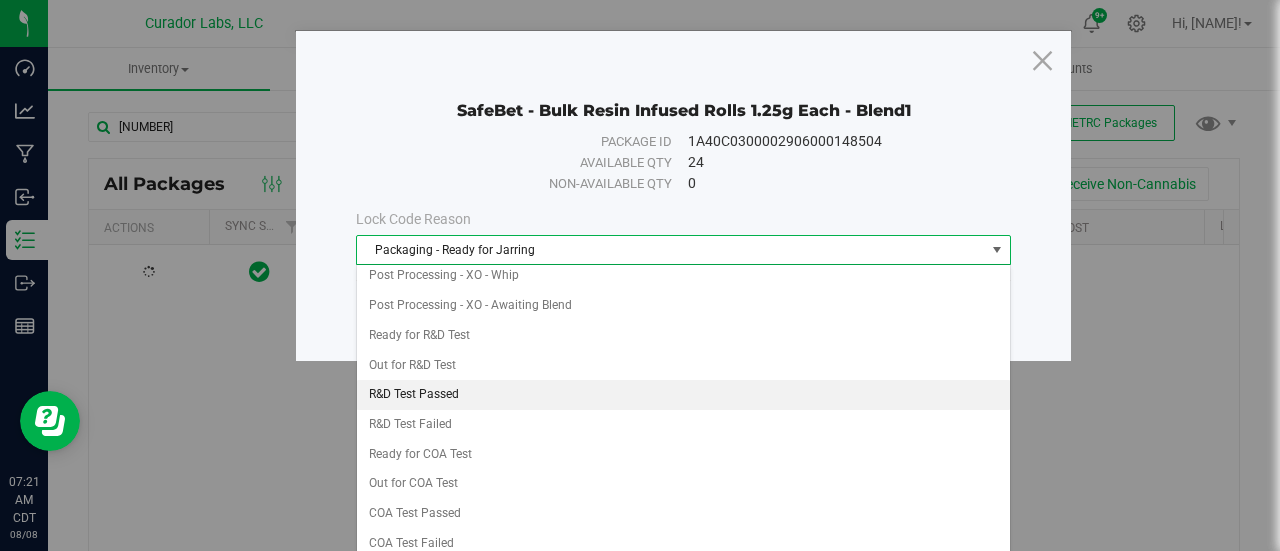 click on "R&D Test Passed" at bounding box center (684, 395) 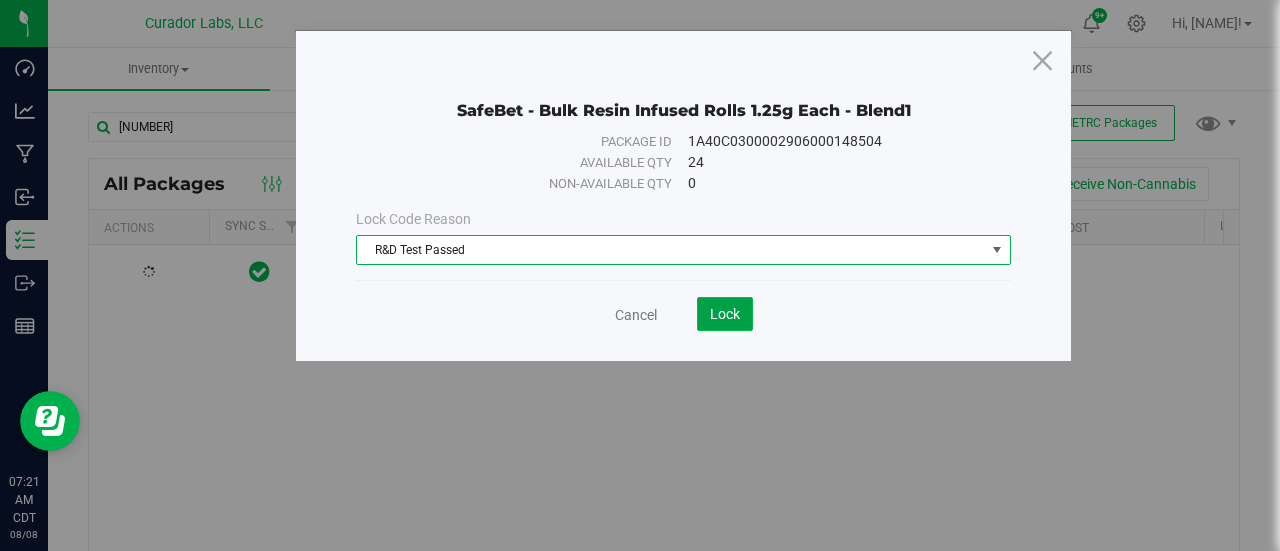 click on "Lock" 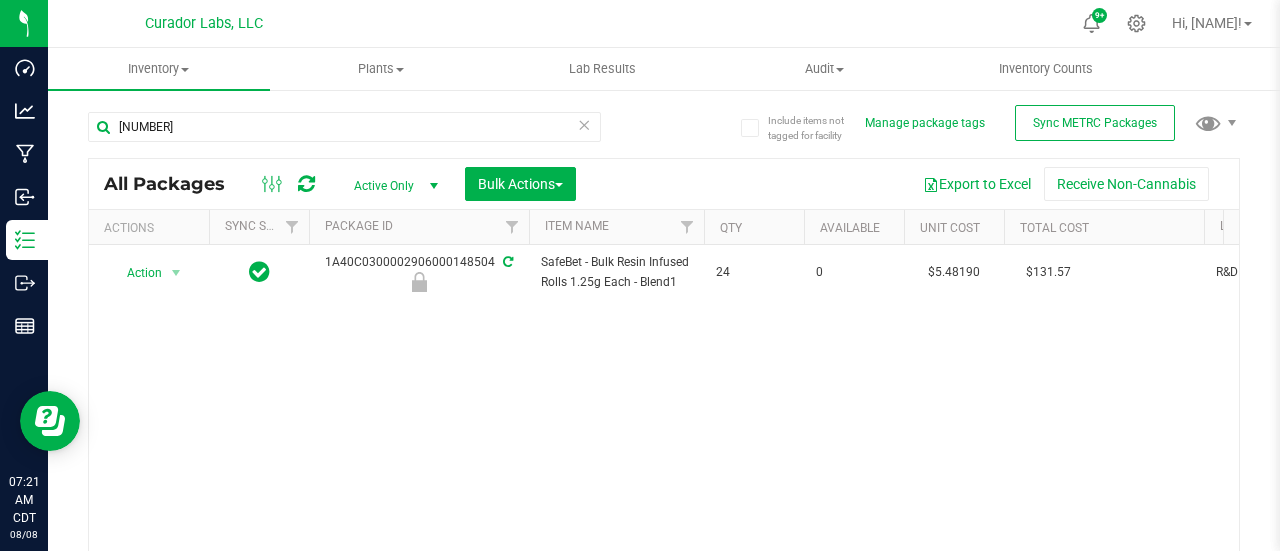 scroll, scrollTop: 0, scrollLeft: 91, axis: horizontal 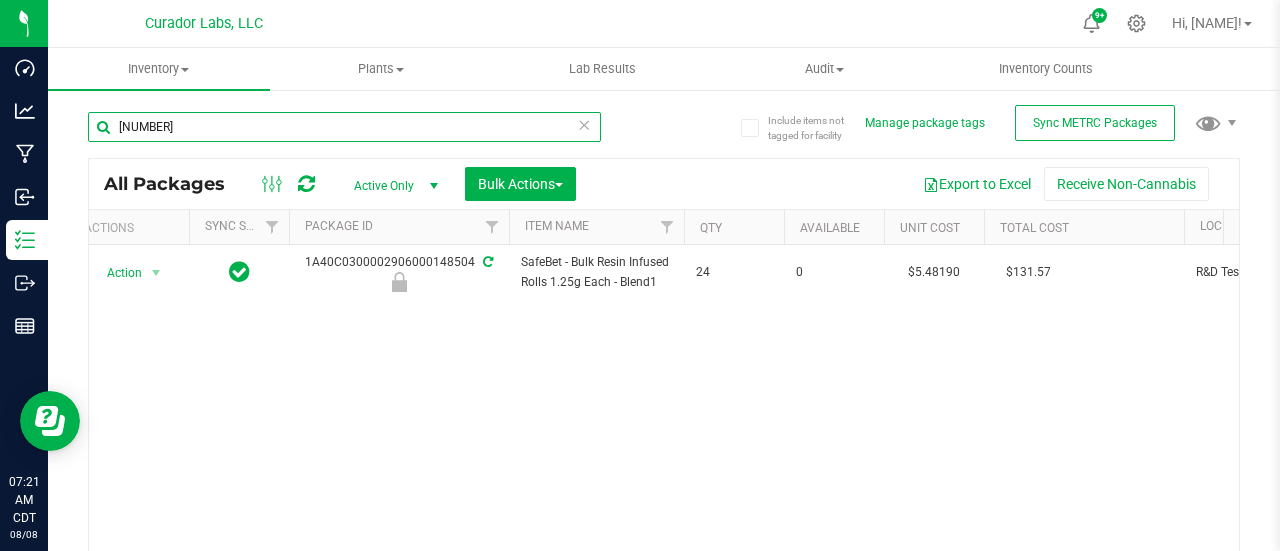 click on "000148504" at bounding box center [344, 127] 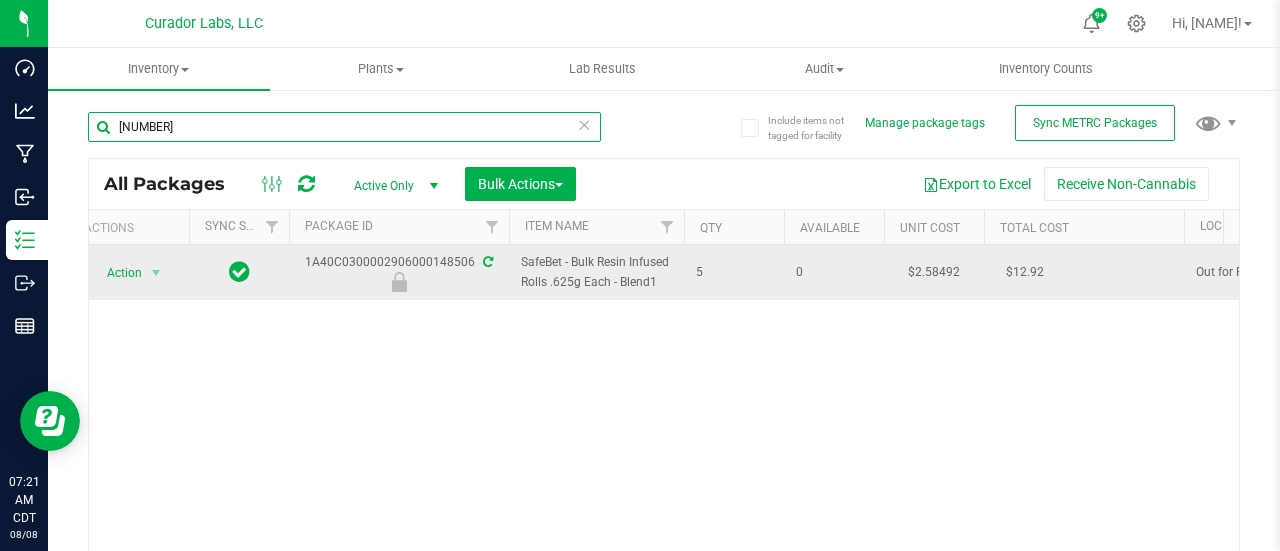 scroll, scrollTop: 0, scrollLeft: 65, axis: horizontal 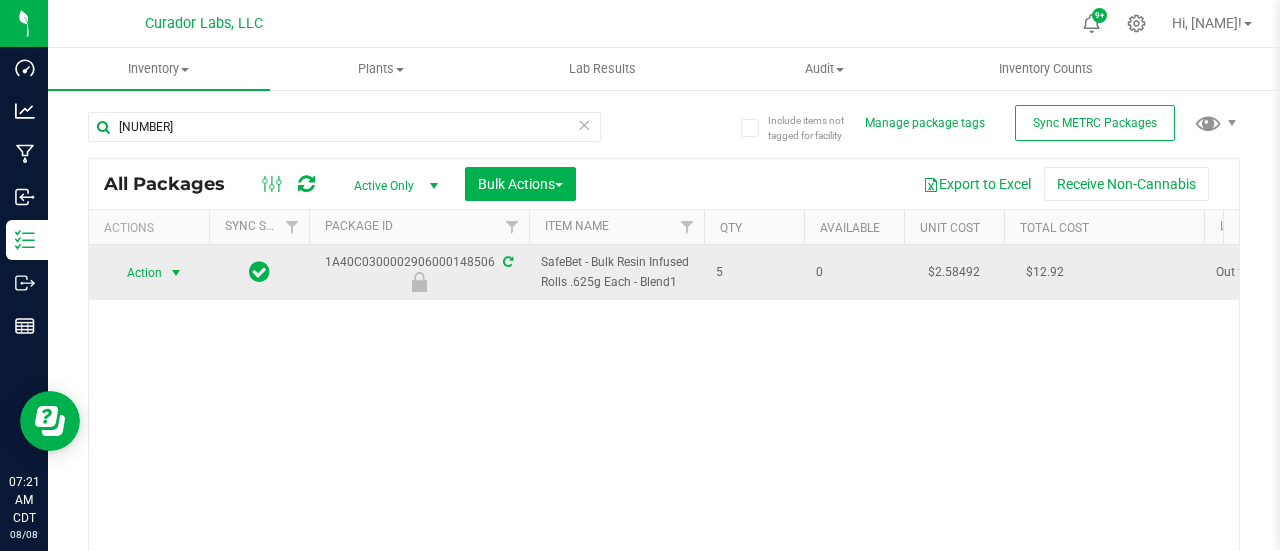 click at bounding box center (176, 273) 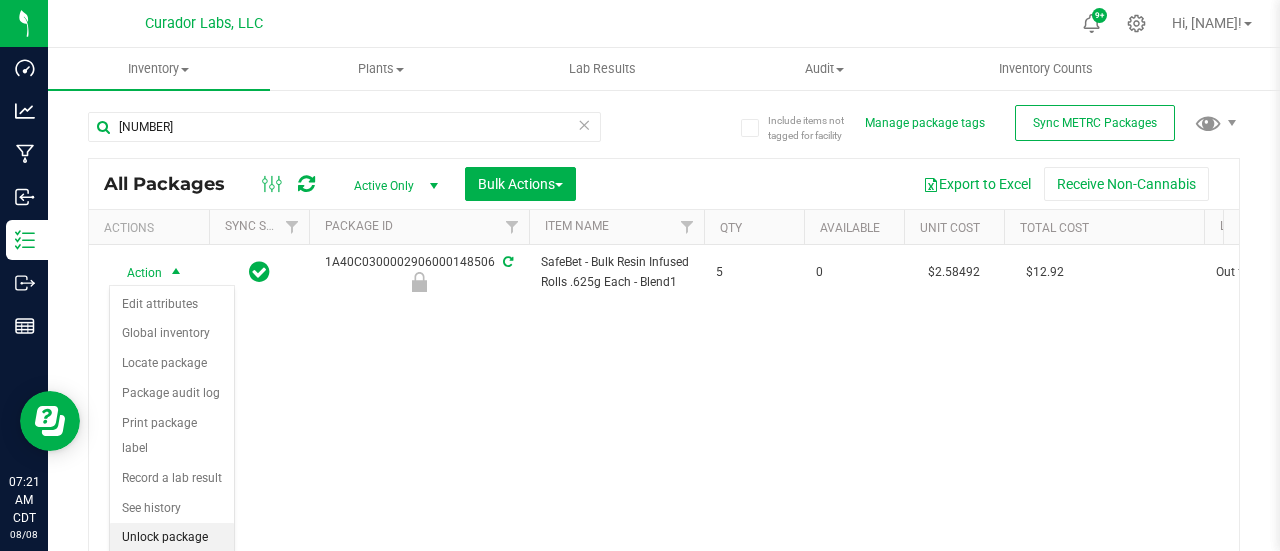click on "Unlock package" at bounding box center [172, 538] 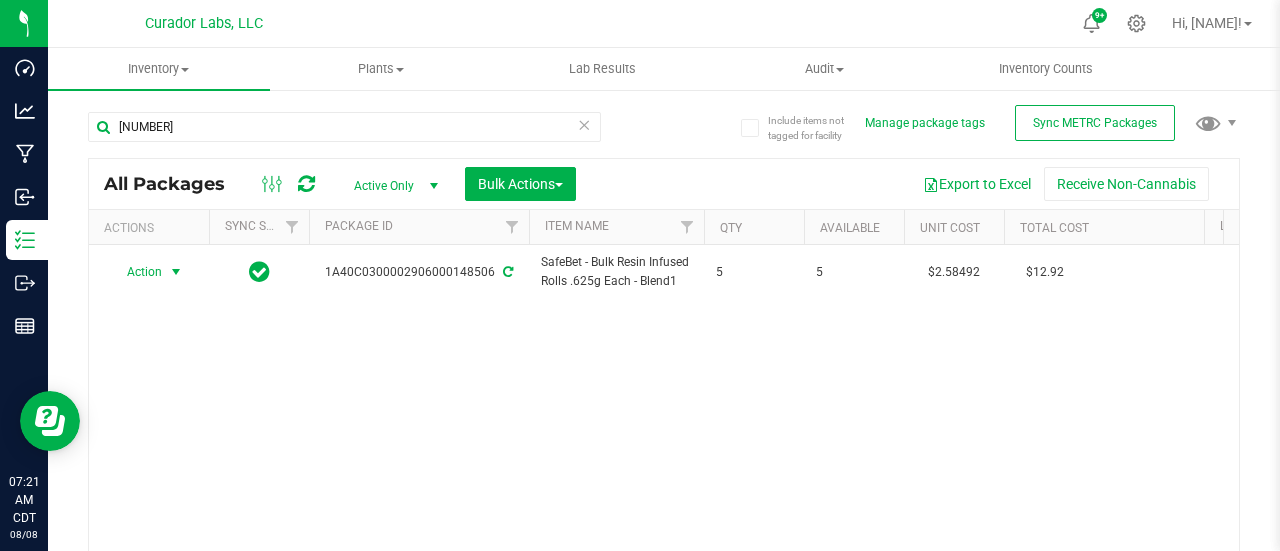 click on "Action" at bounding box center (136, 272) 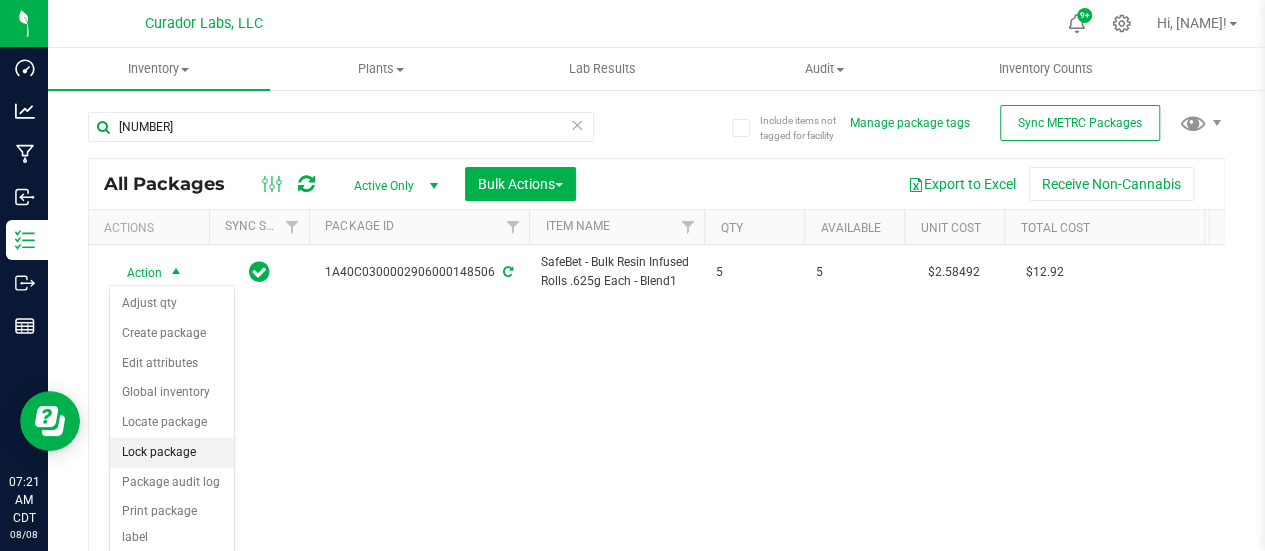 click on "Lock package" at bounding box center (172, 453) 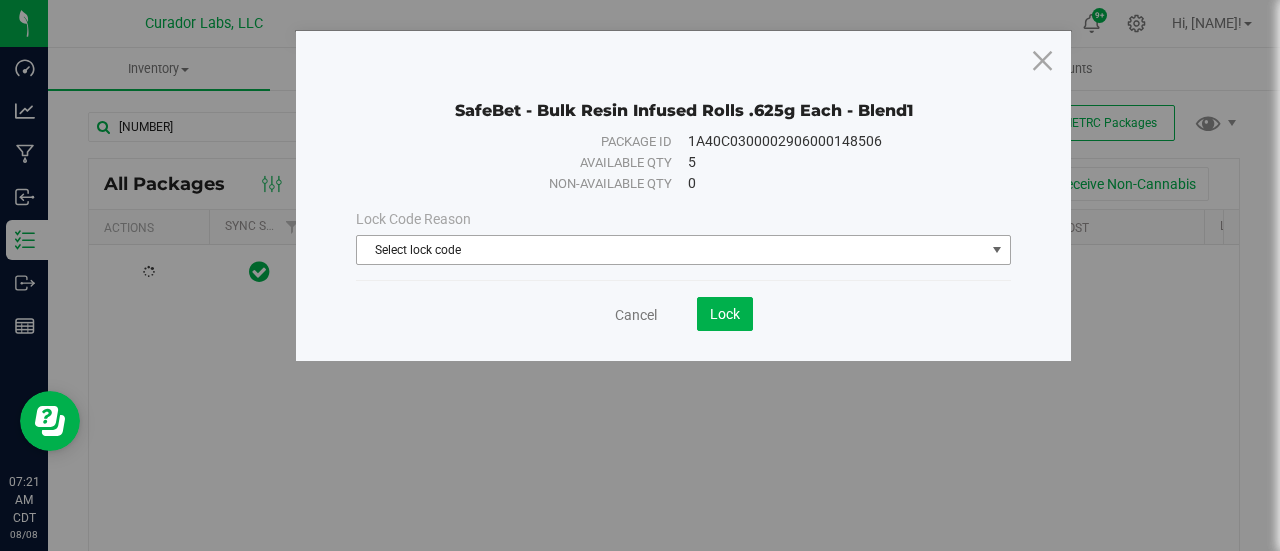 click on "Select lock code" at bounding box center (671, 250) 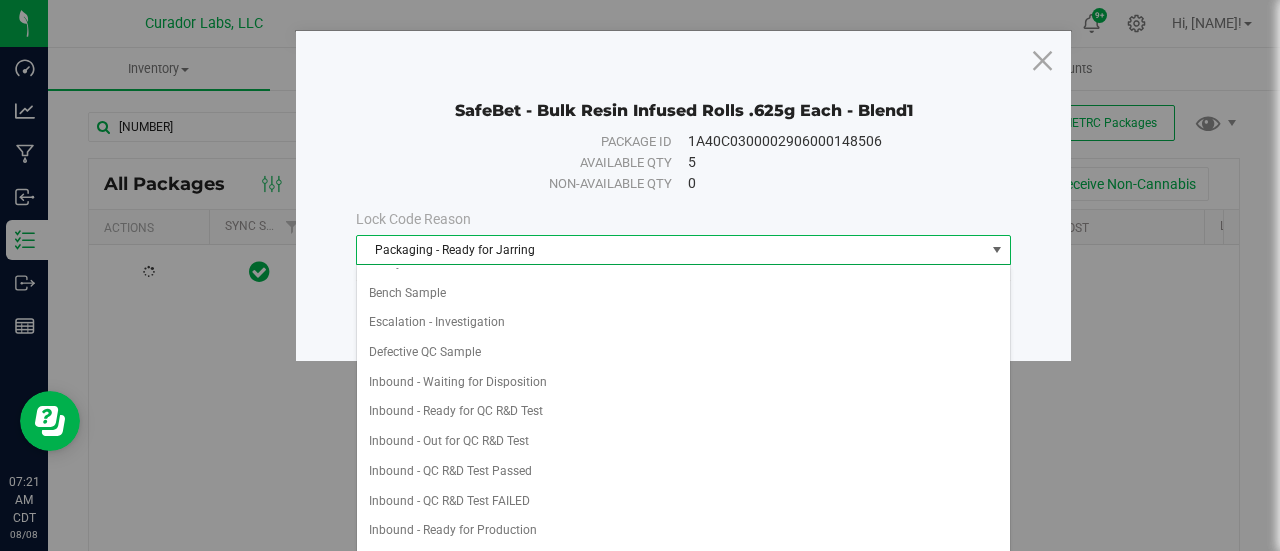 scroll, scrollTop: 601, scrollLeft: 0, axis: vertical 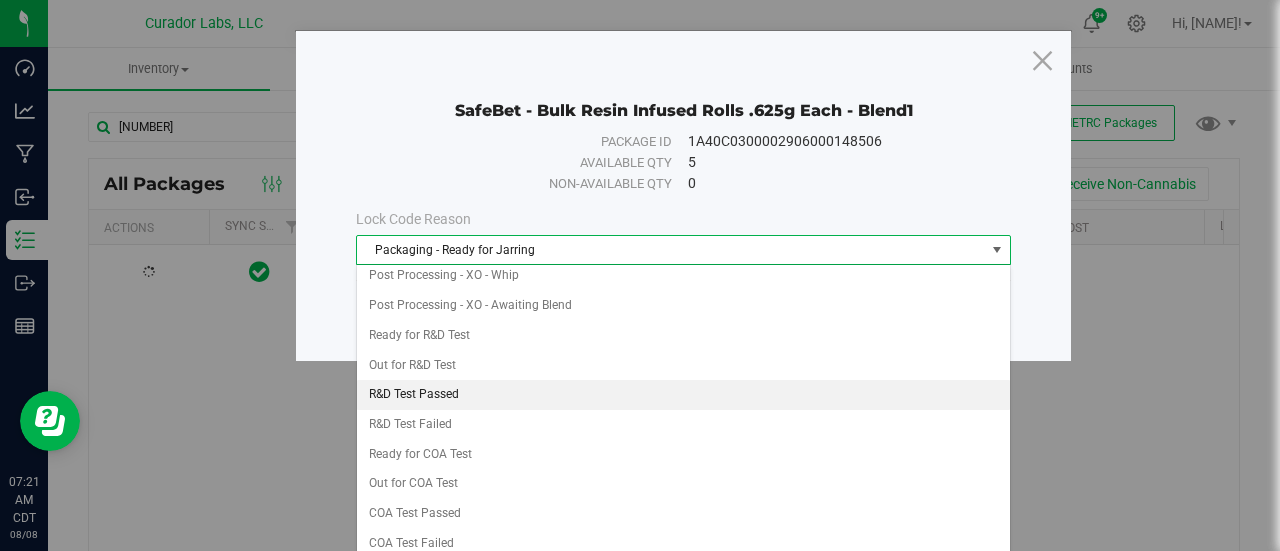 click on "R&D Test Passed" at bounding box center [684, 395] 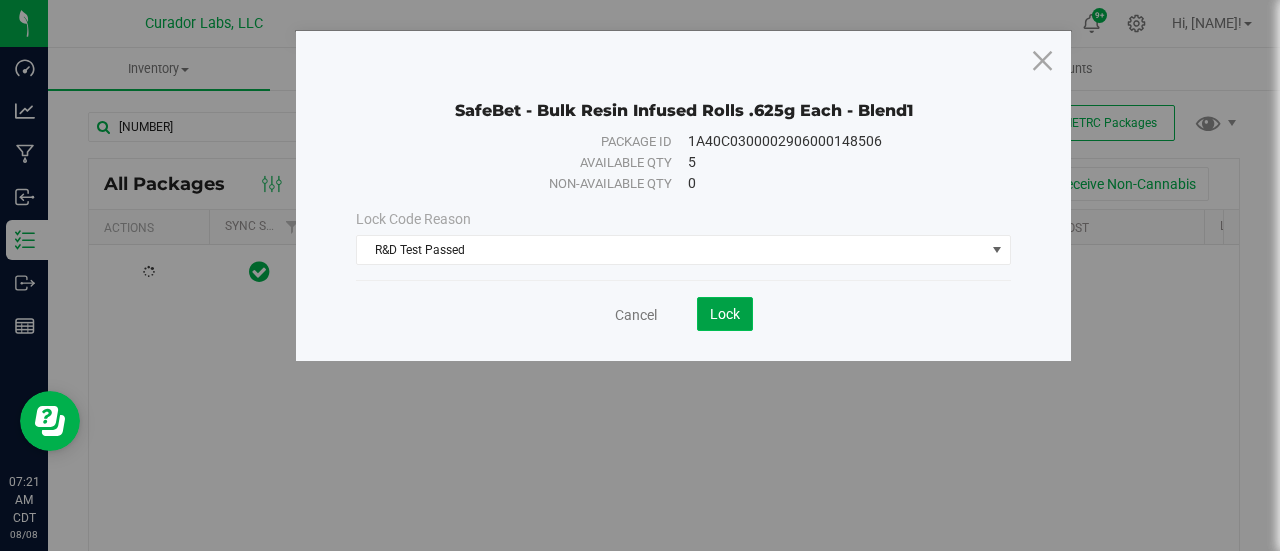 click on "Lock" 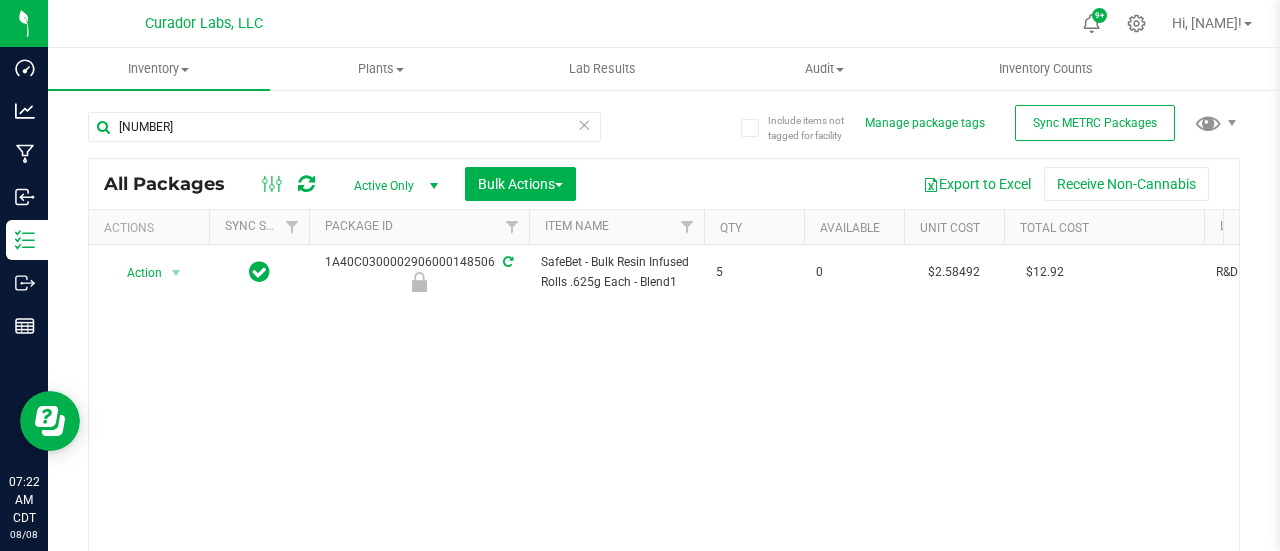 scroll, scrollTop: 0, scrollLeft: 158, axis: horizontal 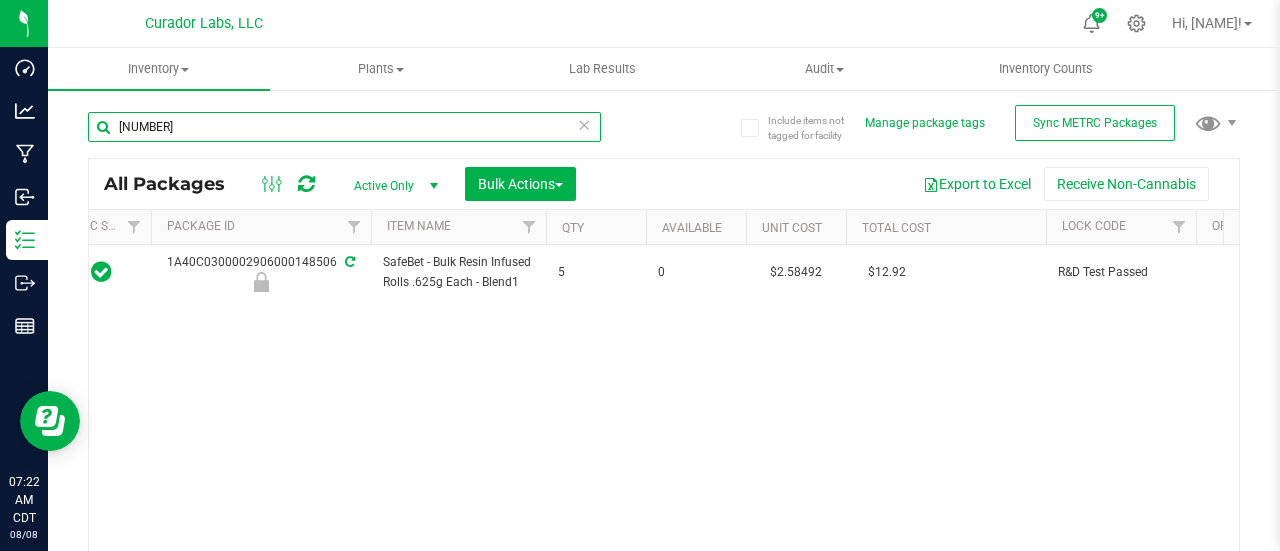 click on "906000148506" at bounding box center (344, 127) 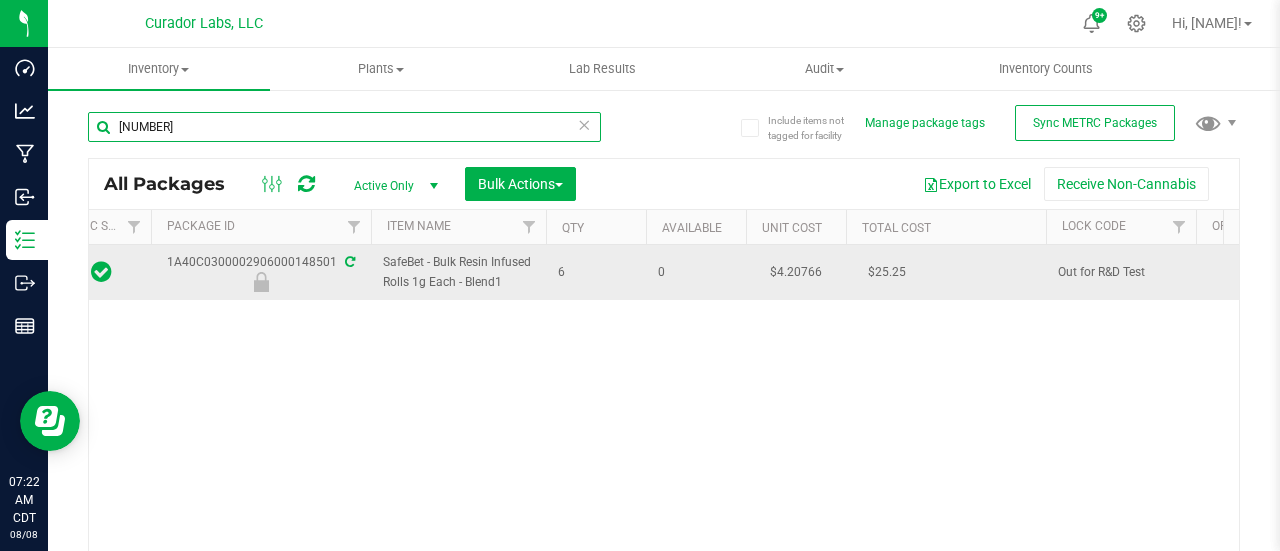 scroll, scrollTop: 0, scrollLeft: 0, axis: both 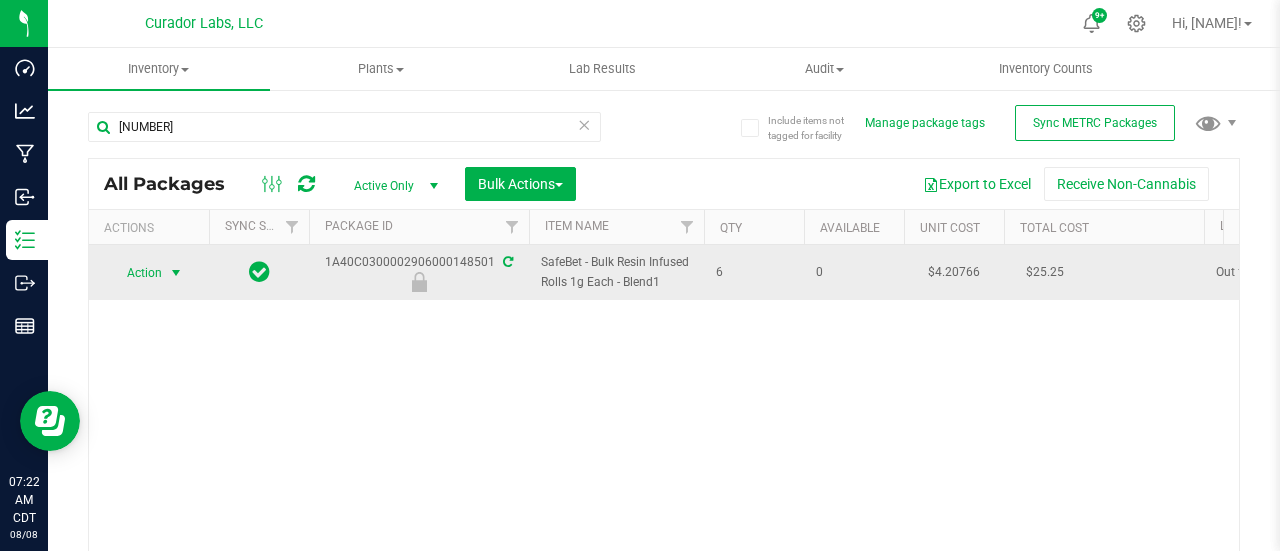 click on "Action" at bounding box center [136, 273] 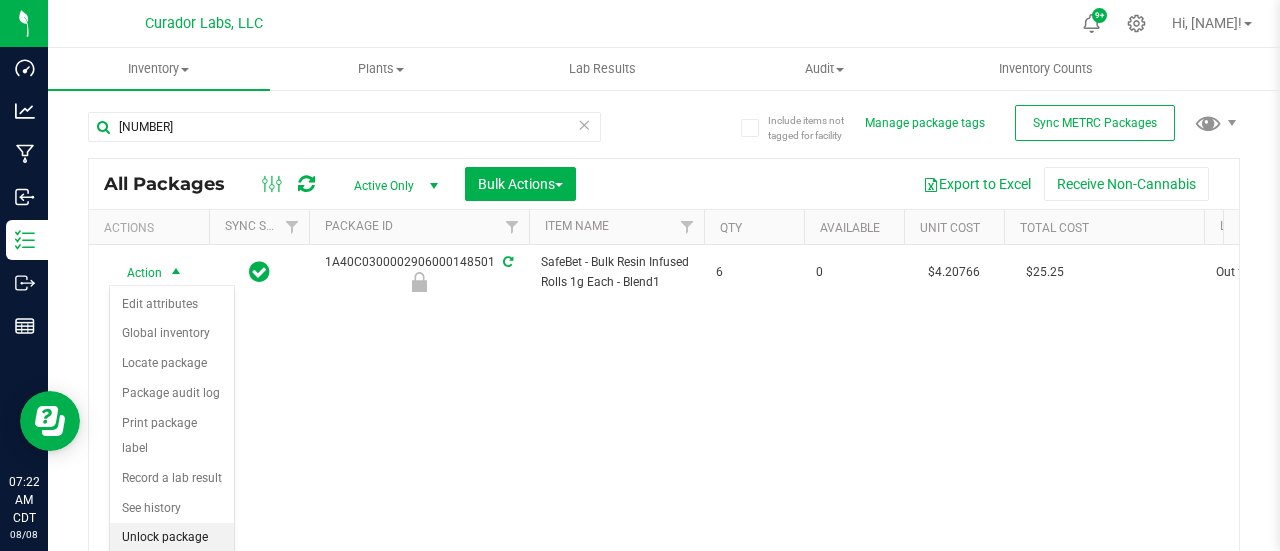 click on "Unlock package" at bounding box center [172, 538] 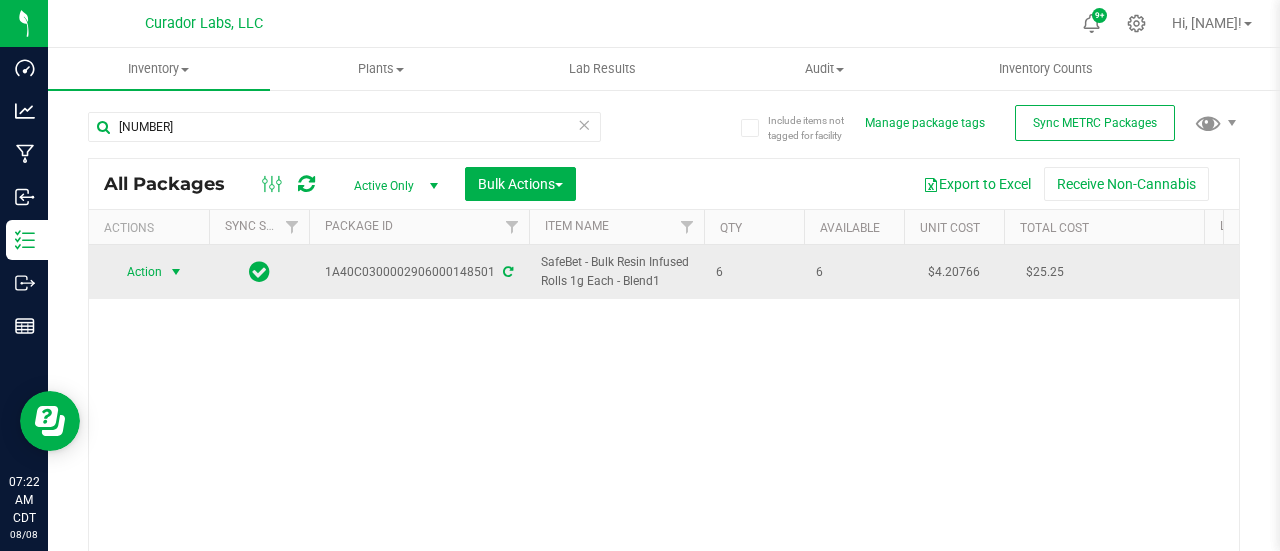 click on "Action" at bounding box center (136, 272) 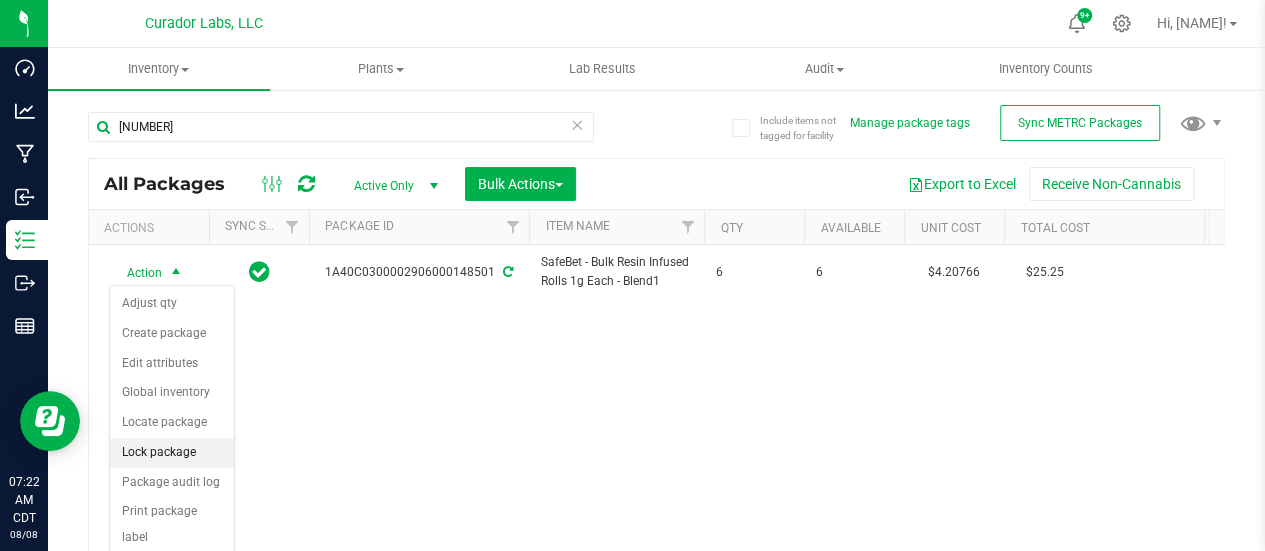 click on "Lock package" at bounding box center [172, 453] 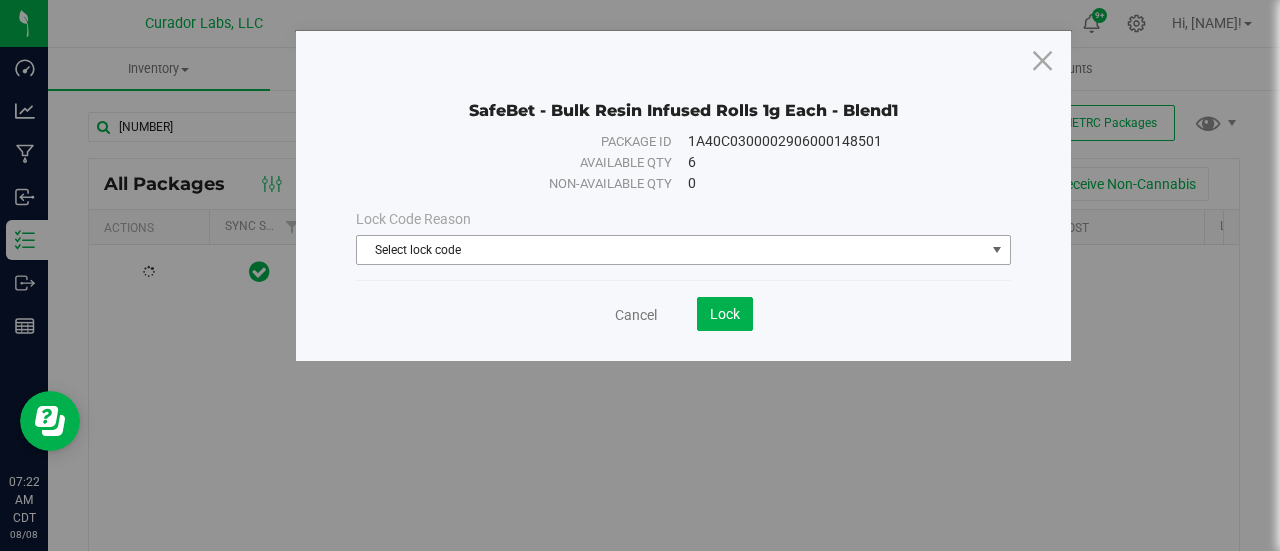 click on "Select lock code" at bounding box center (671, 250) 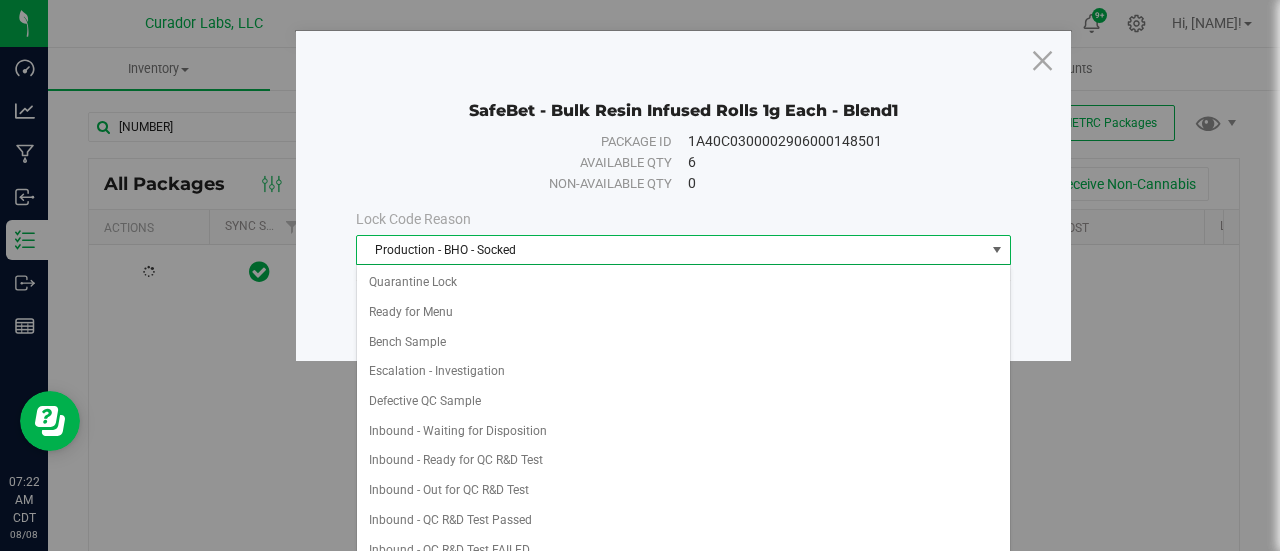 scroll, scrollTop: 601, scrollLeft: 0, axis: vertical 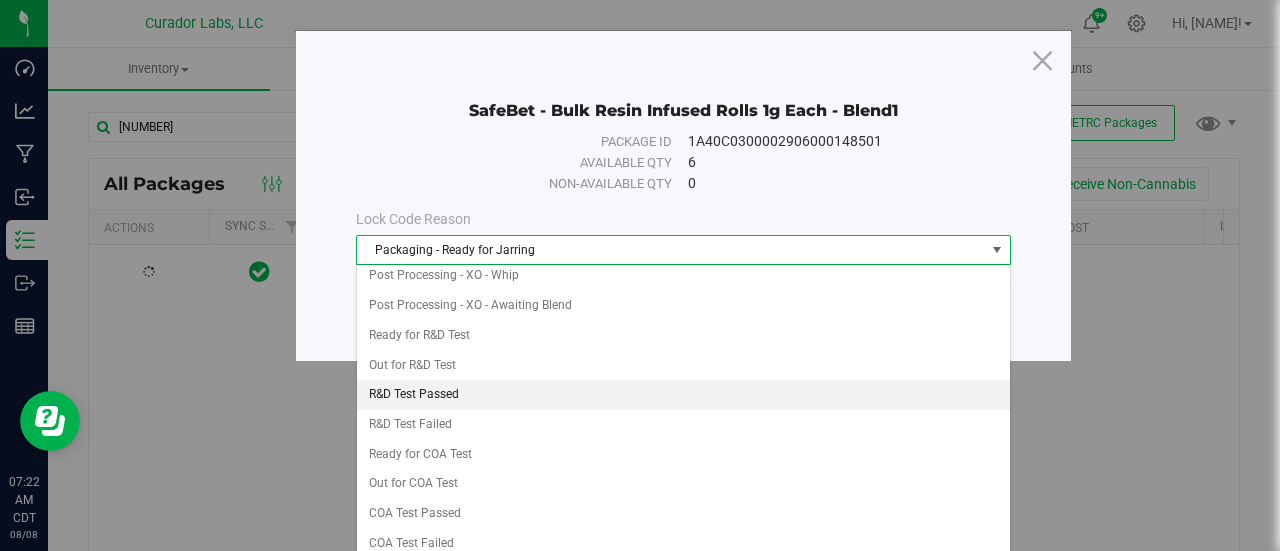 click on "R&D Test Passed" at bounding box center [684, 395] 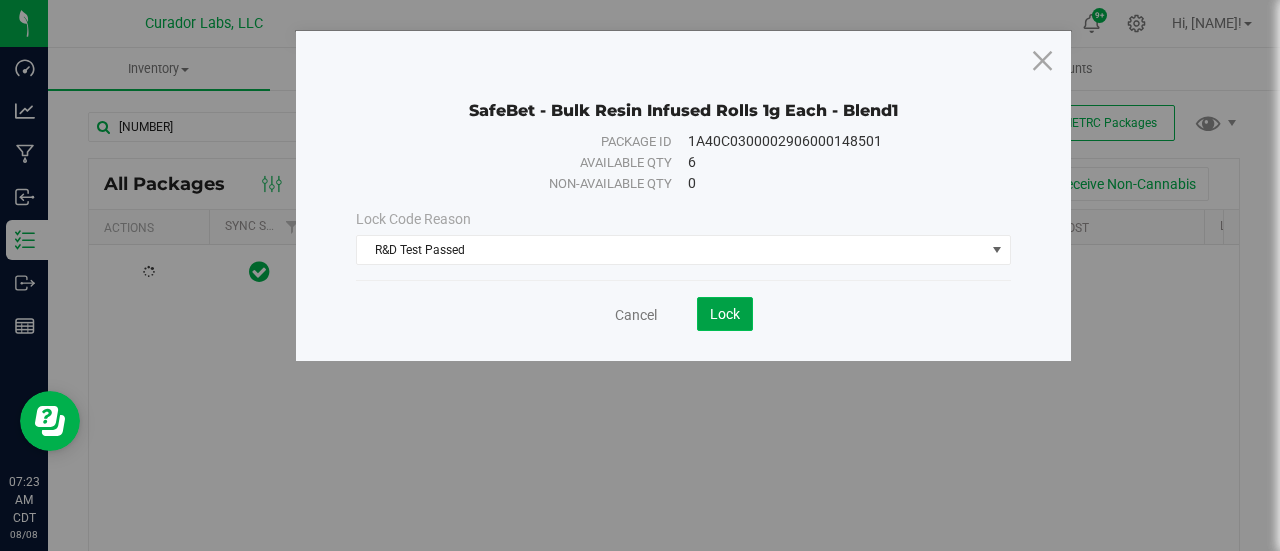 click on "Lock" 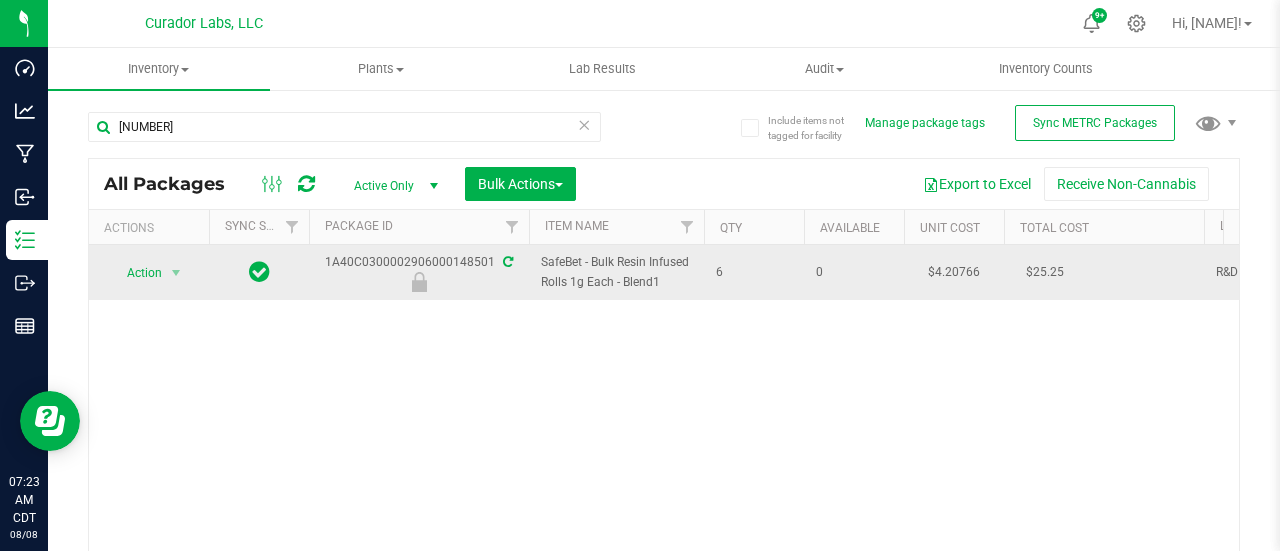scroll, scrollTop: 0, scrollLeft: 262, axis: horizontal 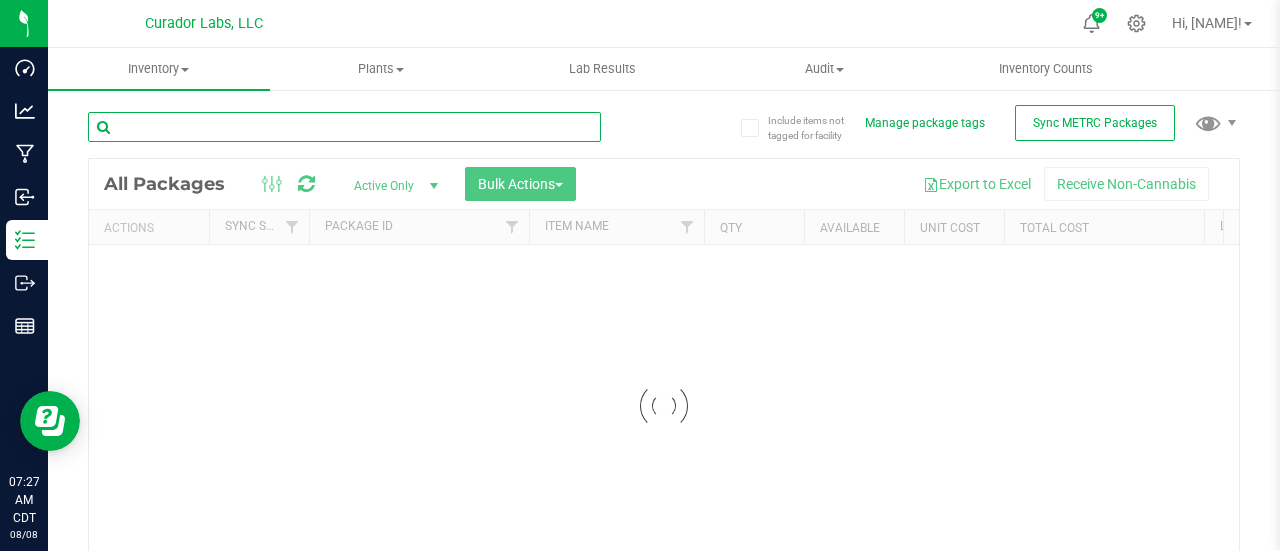 click at bounding box center [344, 127] 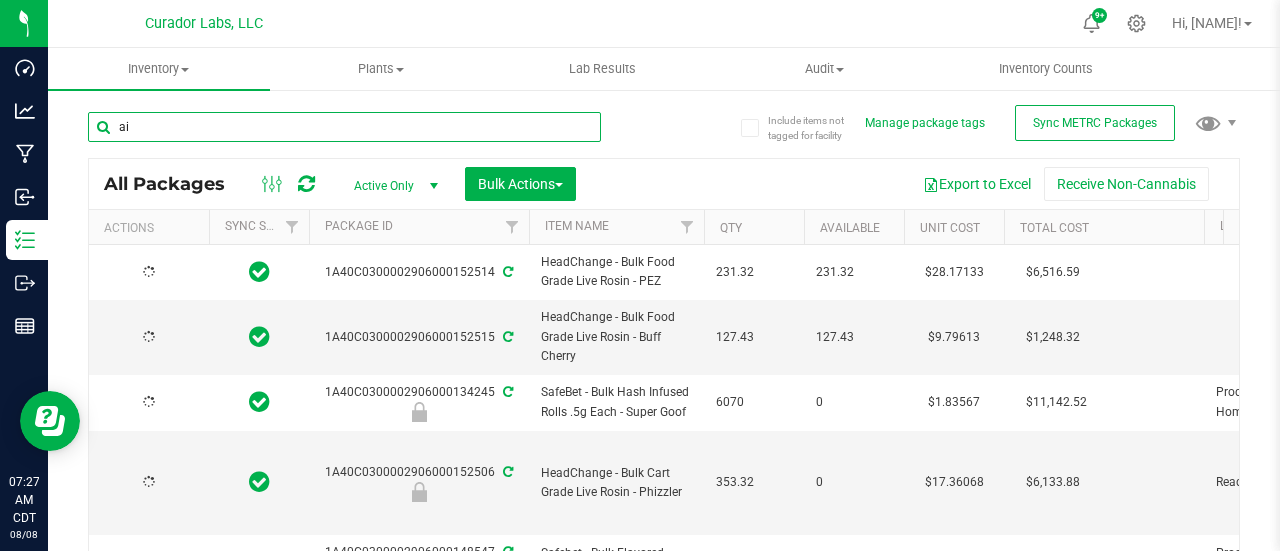 type on "air" 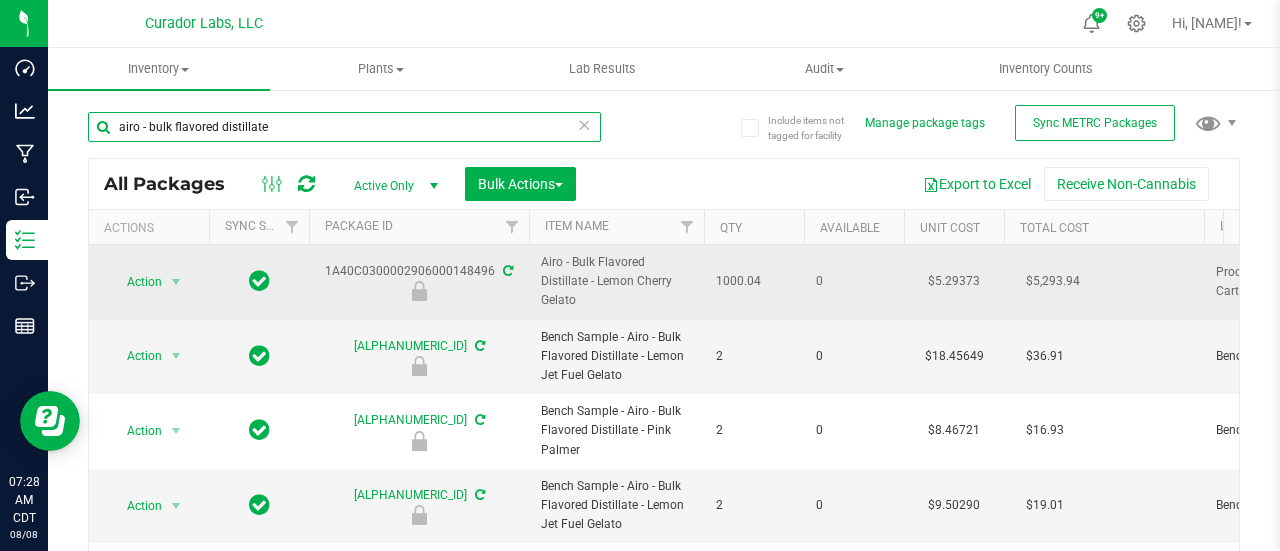 type on "airo - bulk flavored distillate" 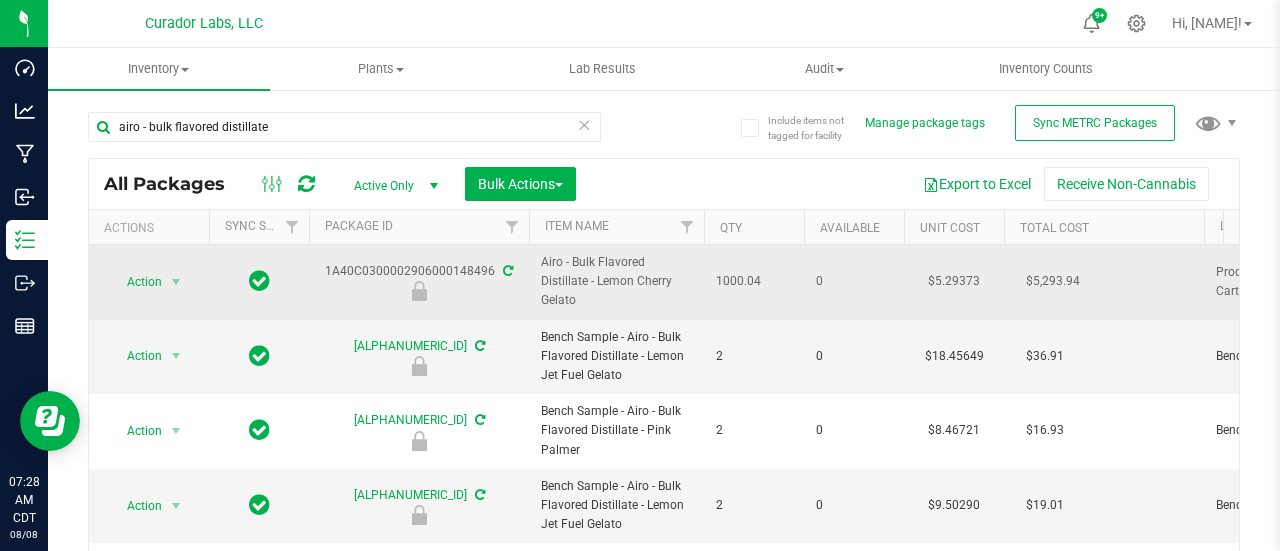 drag, startPoint x: 541, startPoint y: 258, endPoint x: 584, endPoint y: 295, distance: 56.727417 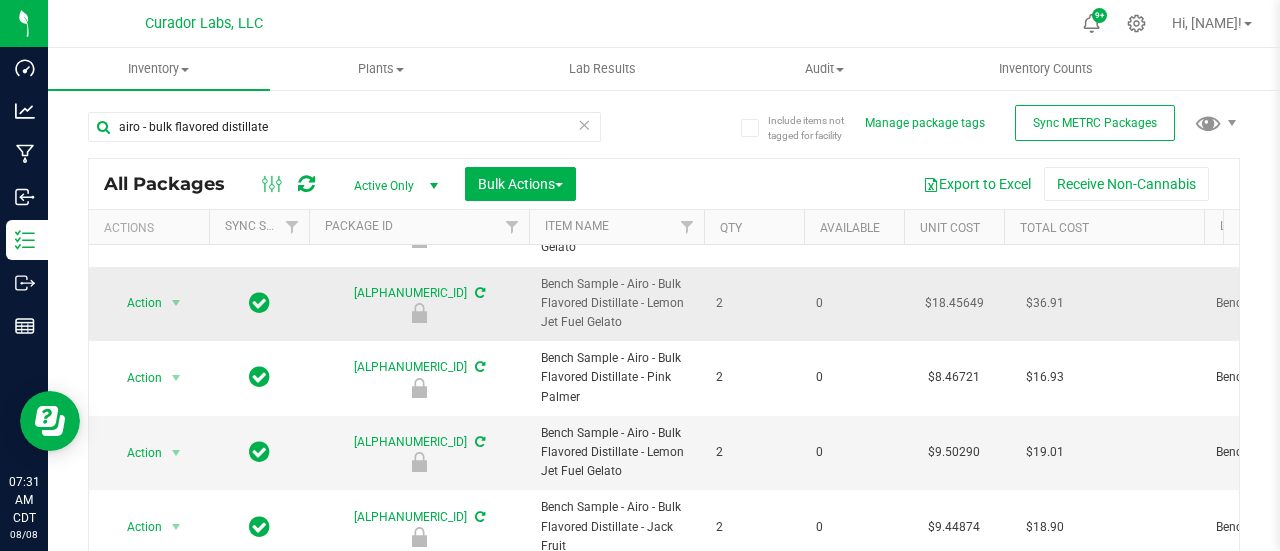 scroll, scrollTop: 0, scrollLeft: 0, axis: both 